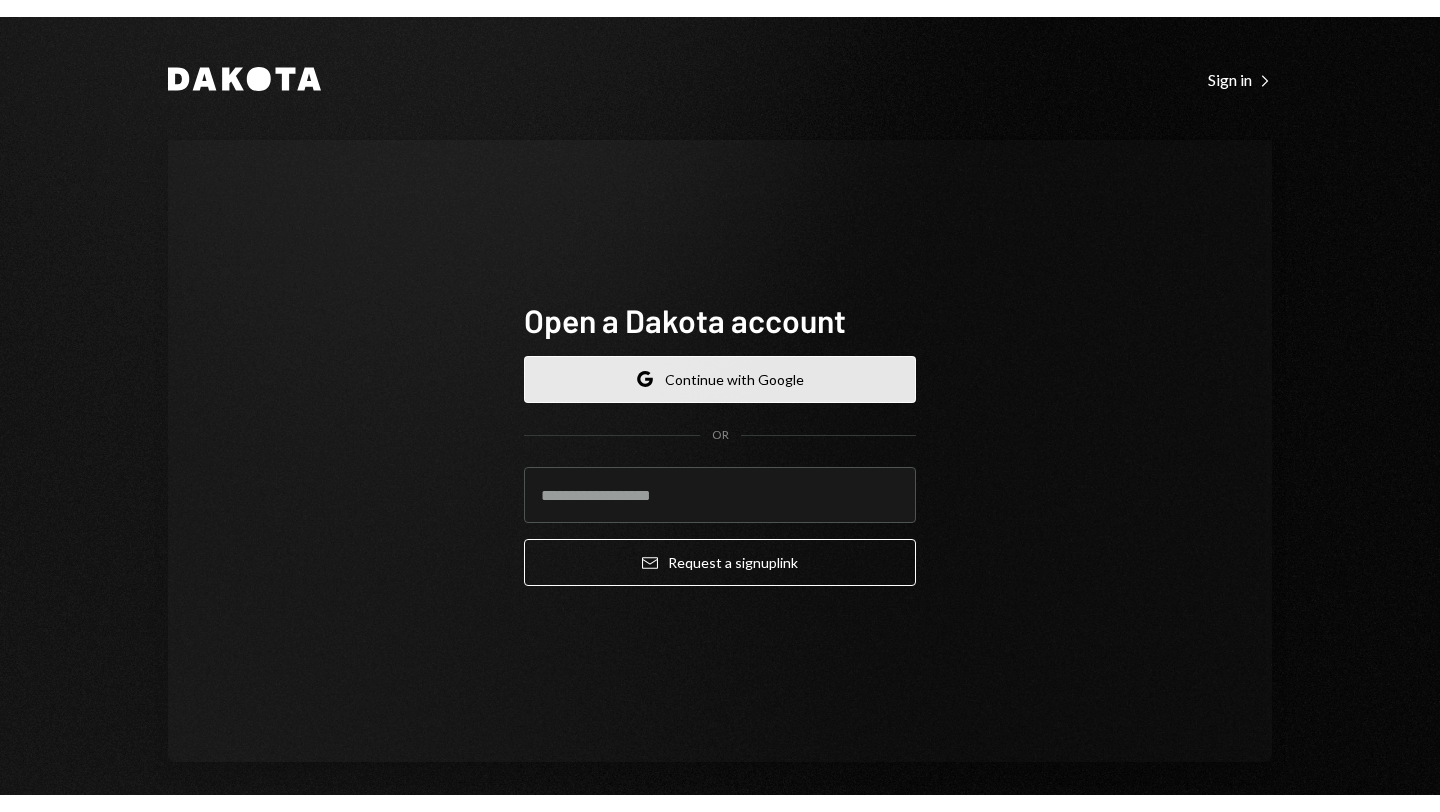 scroll, scrollTop: 0, scrollLeft: 0, axis: both 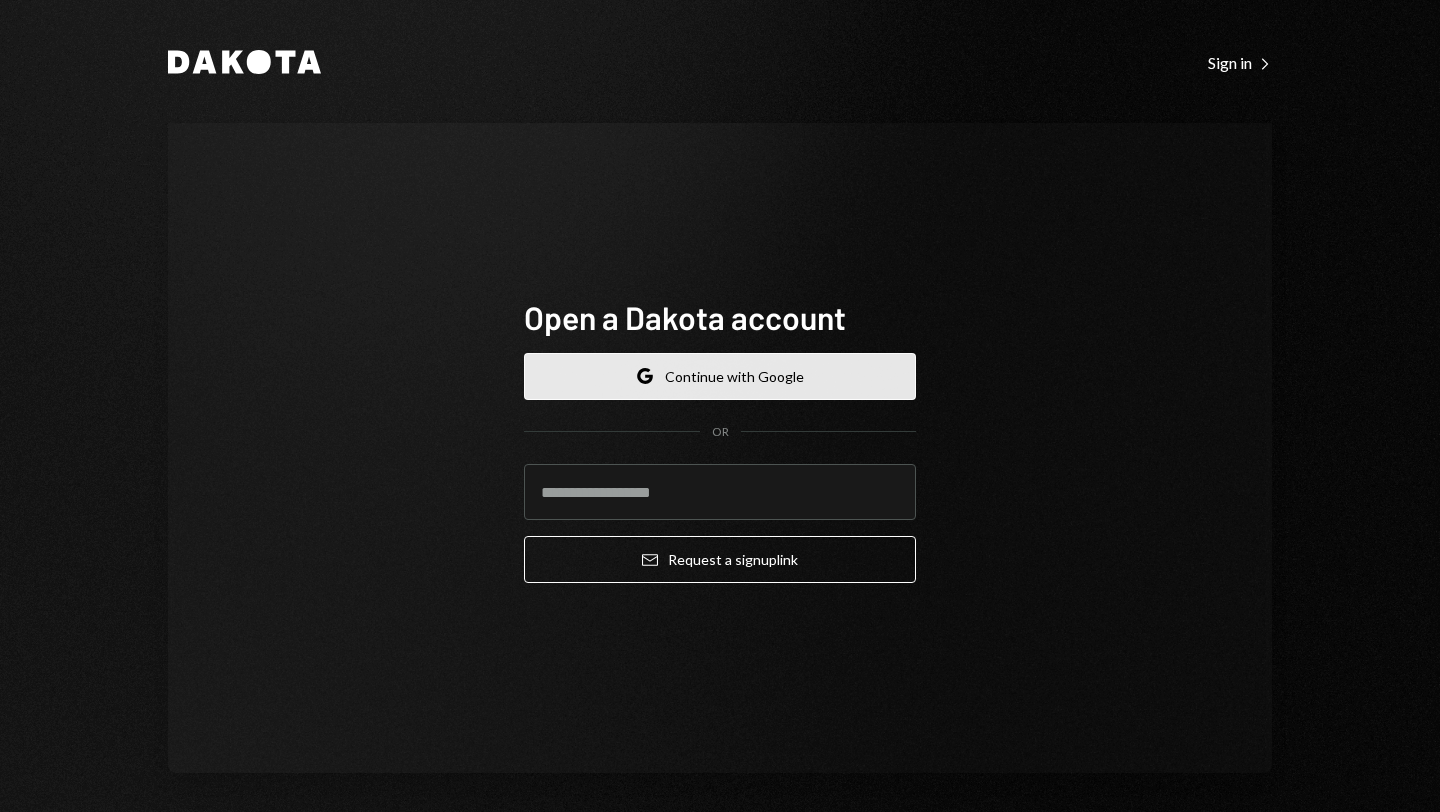 click on "Google  Continue with Google" at bounding box center (720, 376) 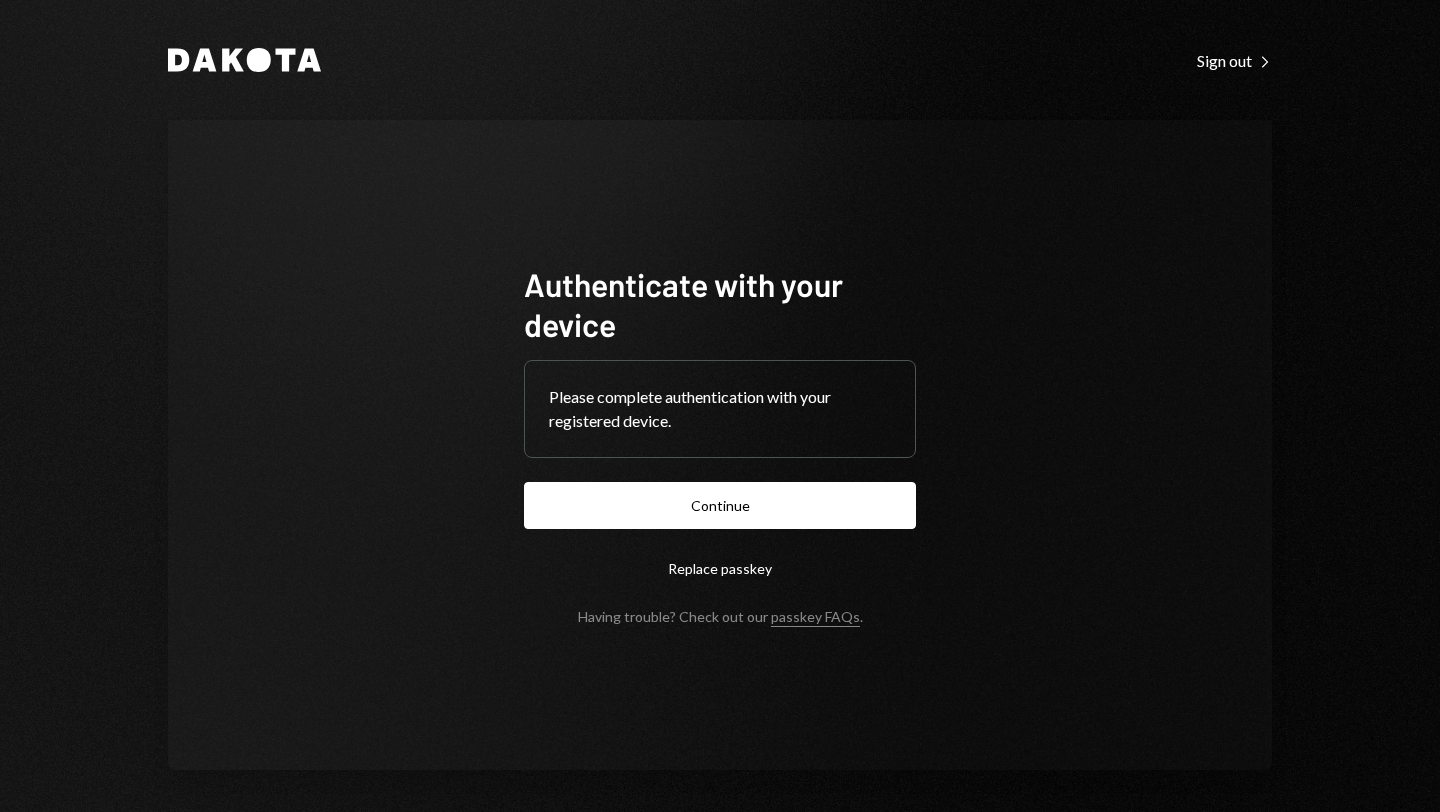 scroll, scrollTop: 0, scrollLeft: 0, axis: both 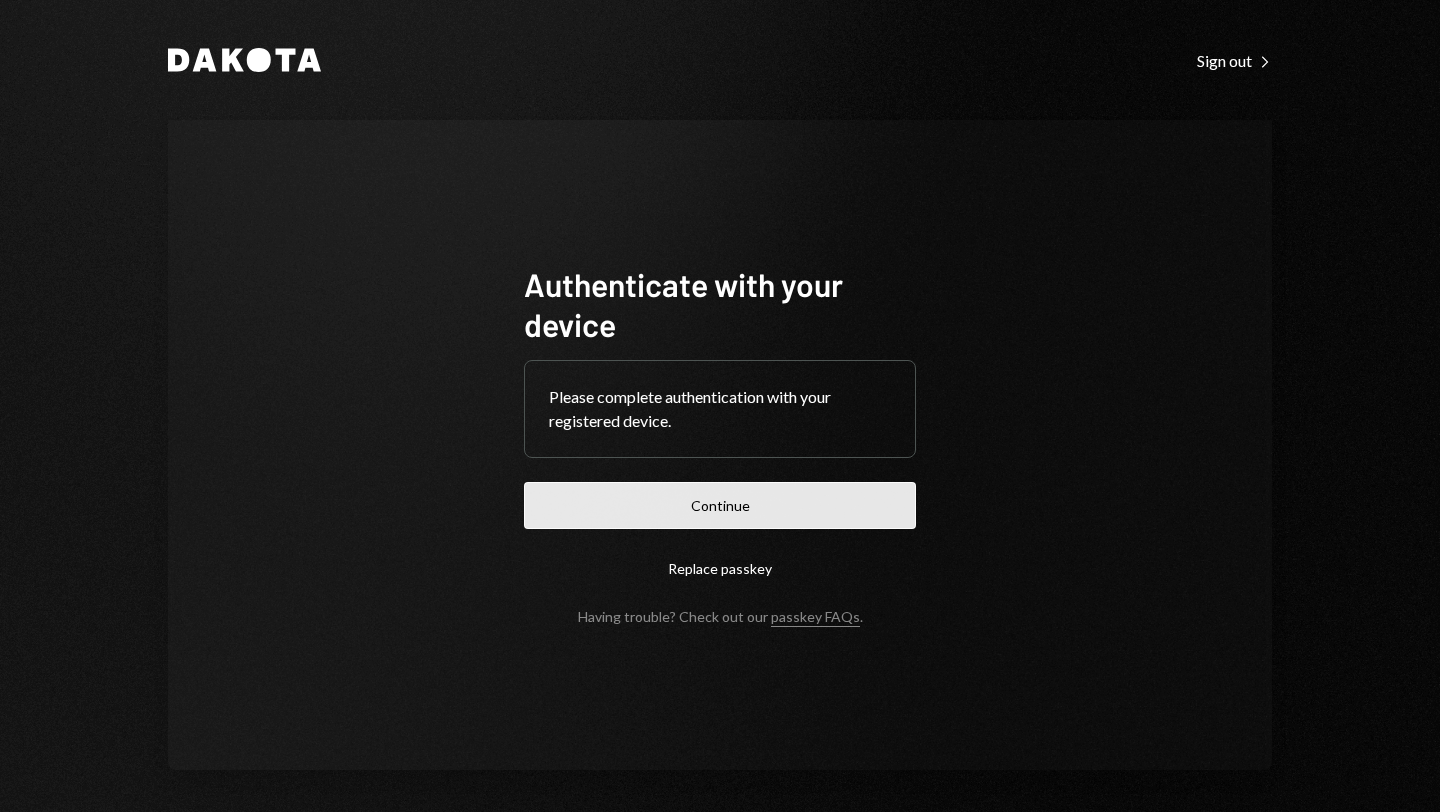 click on "Continue" at bounding box center [720, 505] 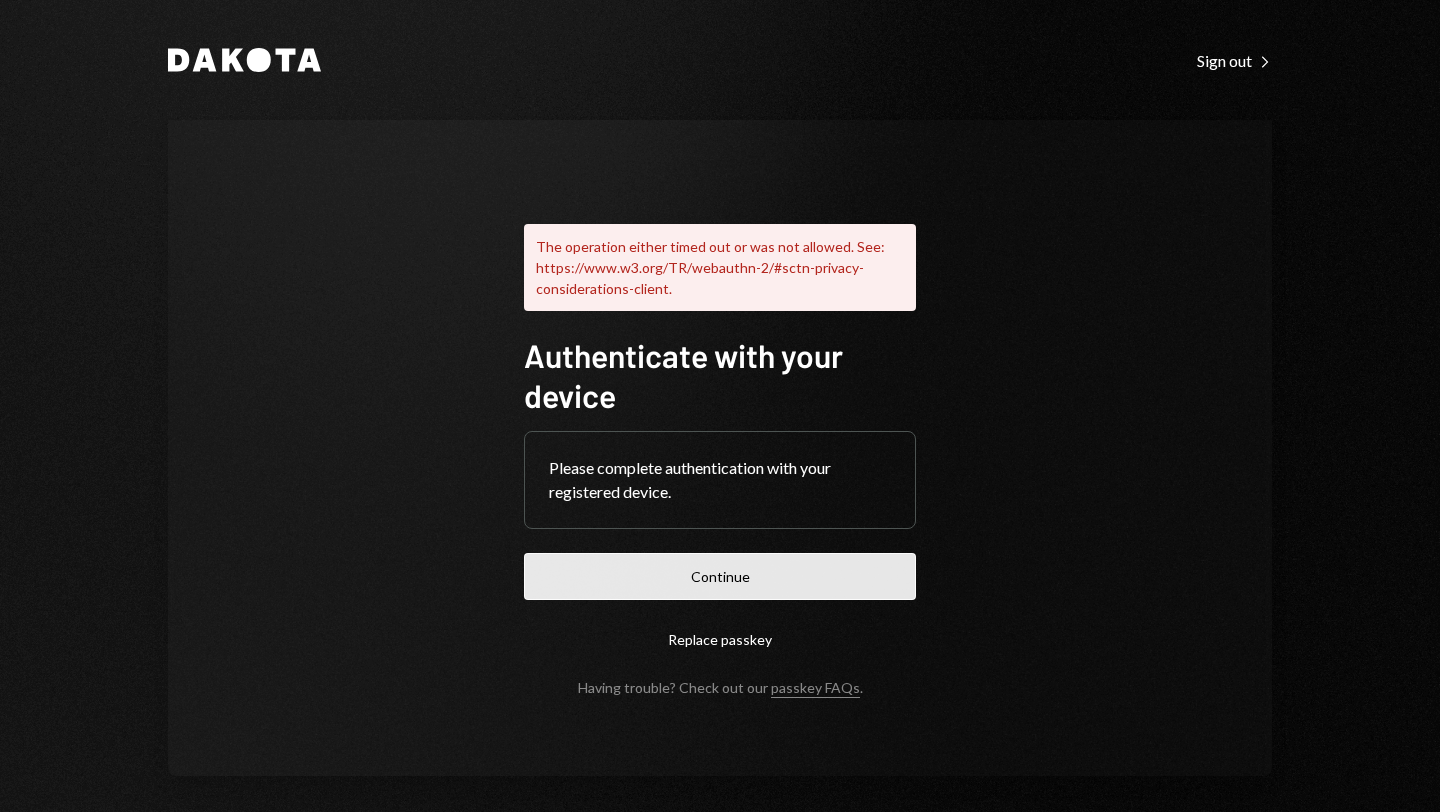 click on "Continue" at bounding box center (720, 576) 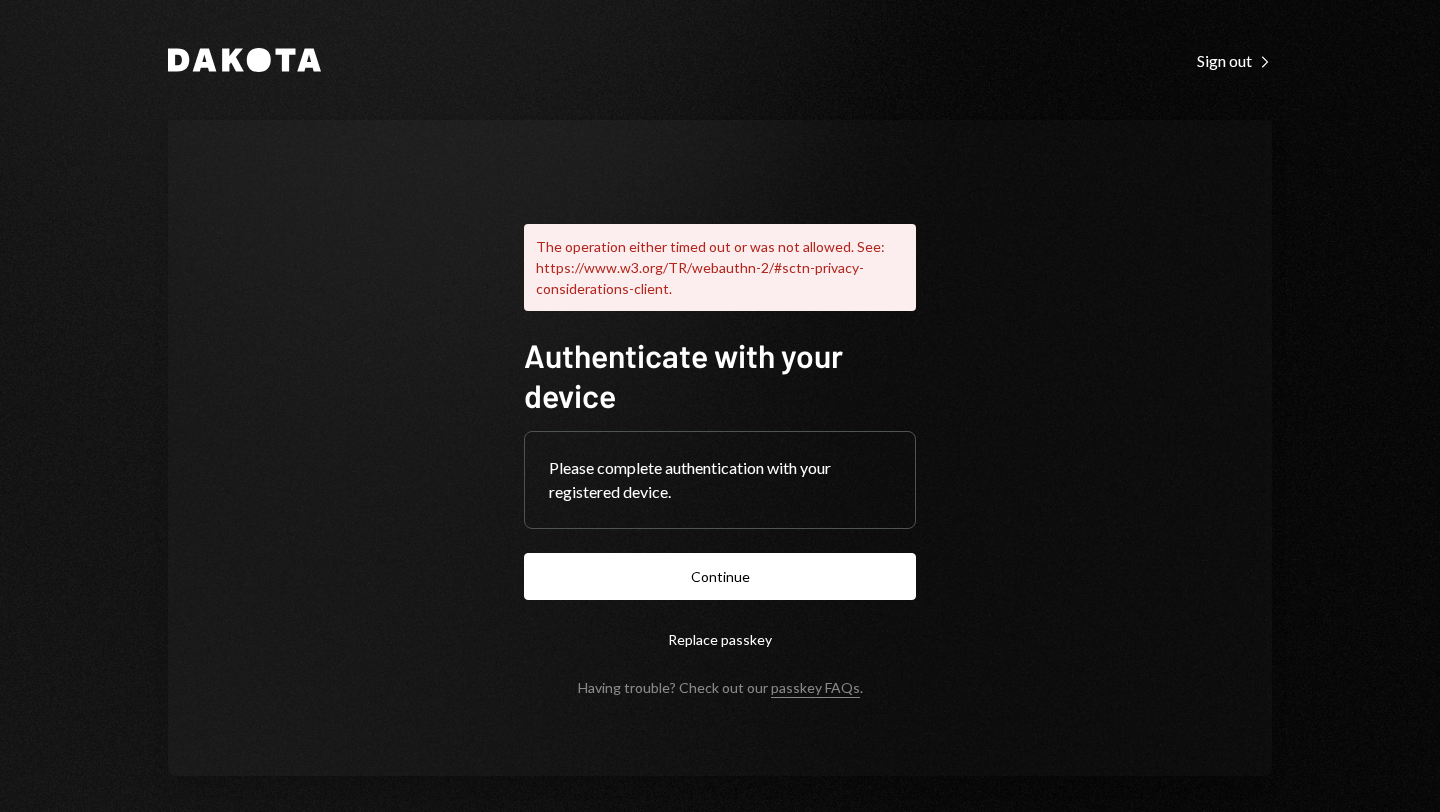 click on "Replace passkey" at bounding box center [720, 639] 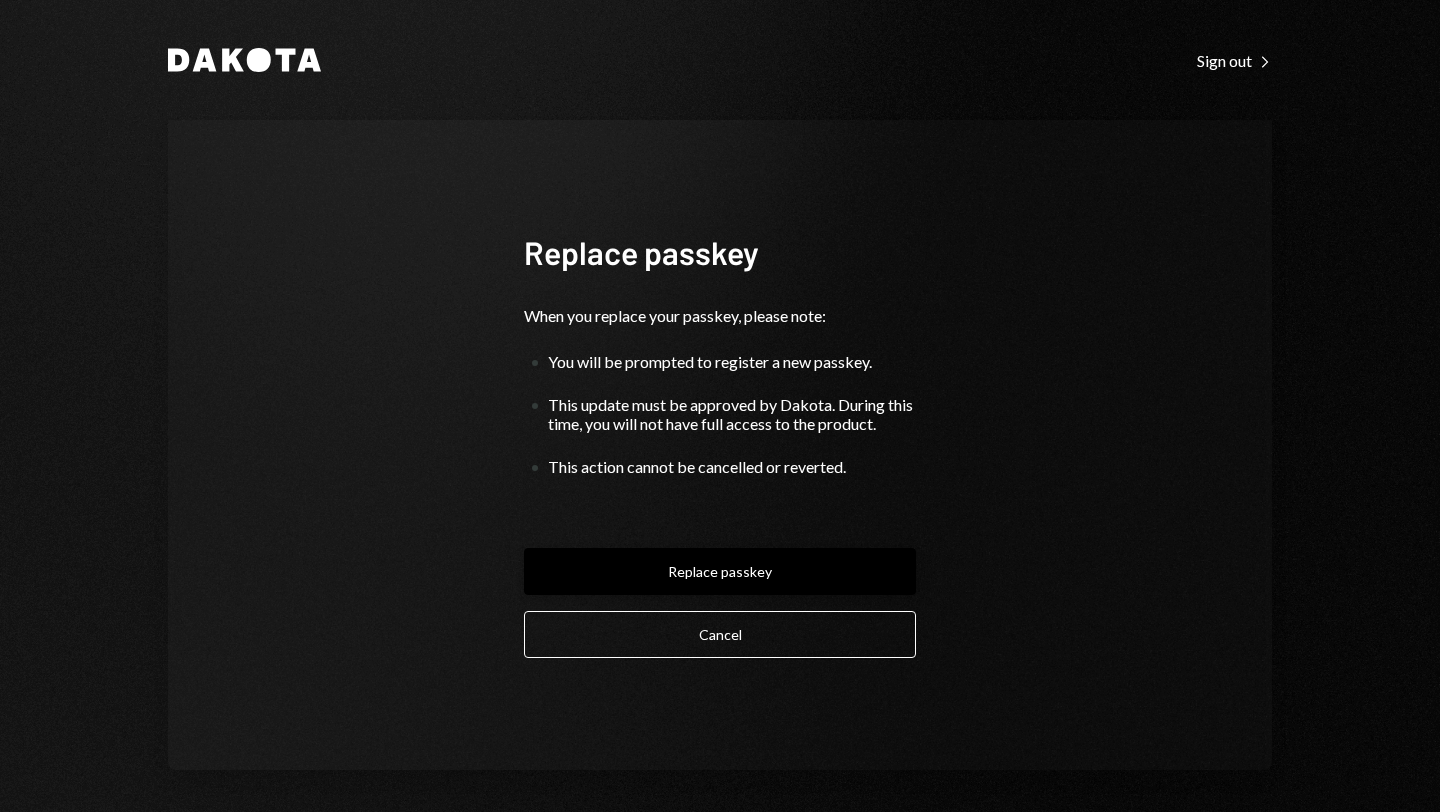 click on "Replace passkey" at bounding box center [720, 571] 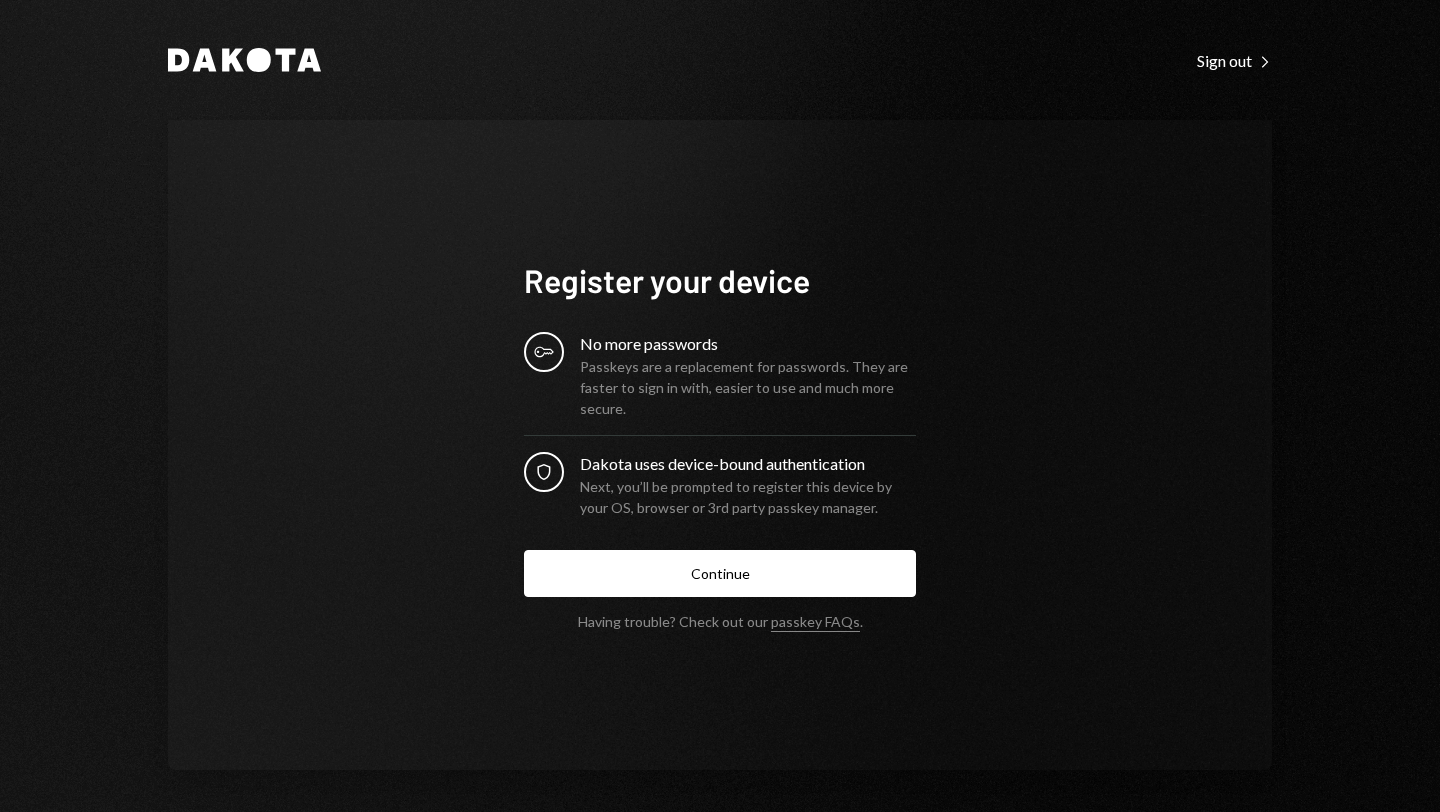 click on "Next, you’ll be prompted to register this device by your OS, browser or 3rd party passkey manager." at bounding box center [748, 387] 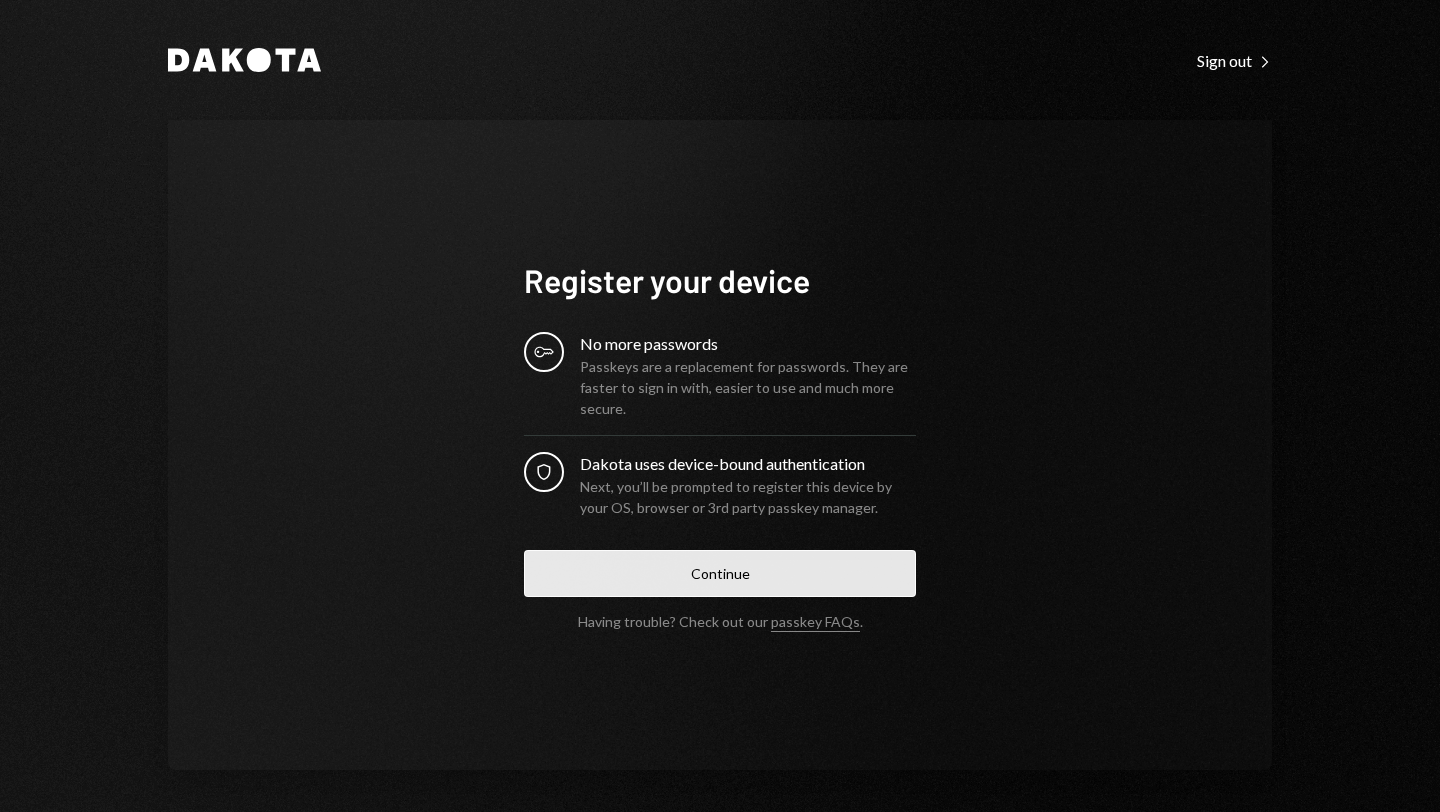 click on "Continue" at bounding box center [720, 573] 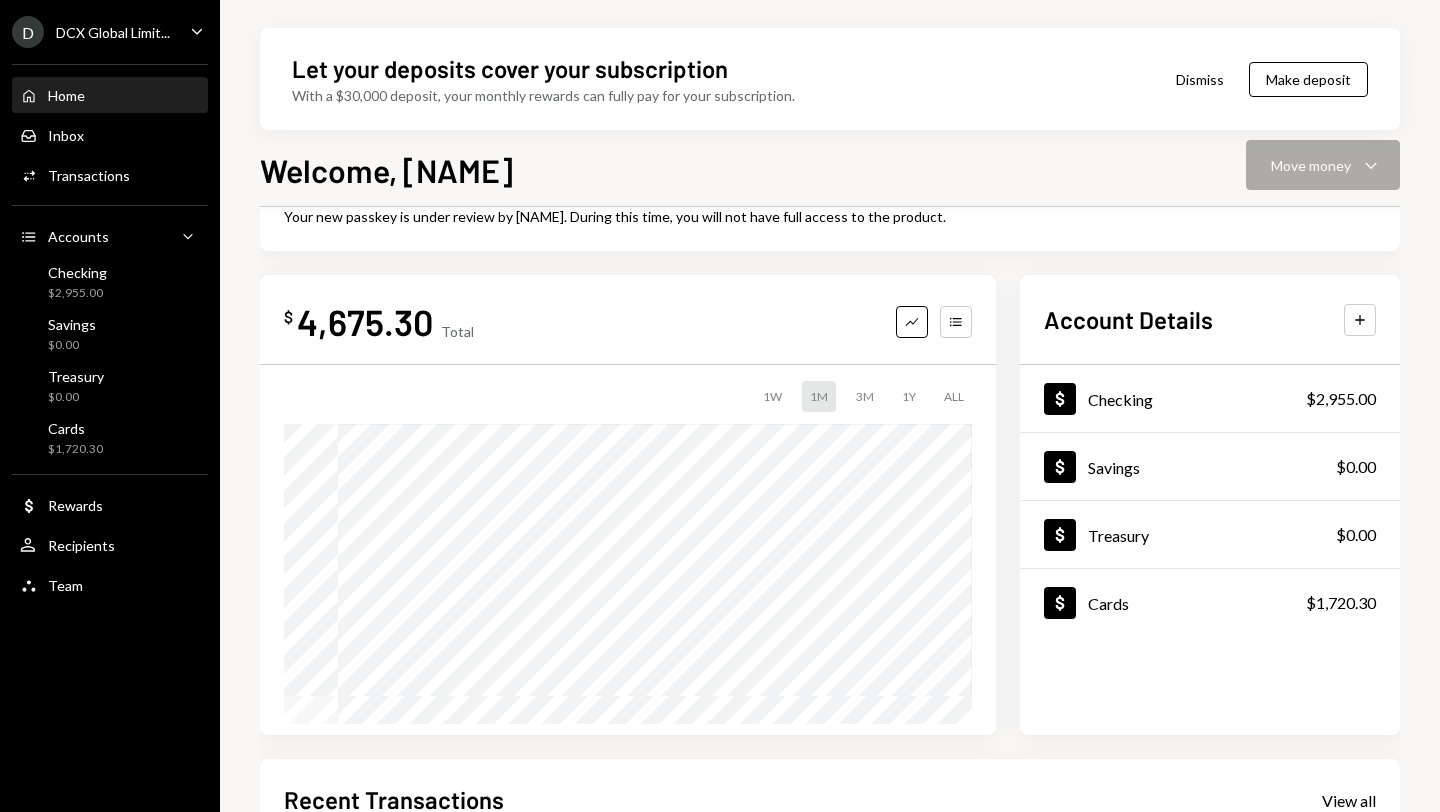 scroll, scrollTop: 99, scrollLeft: 0, axis: vertical 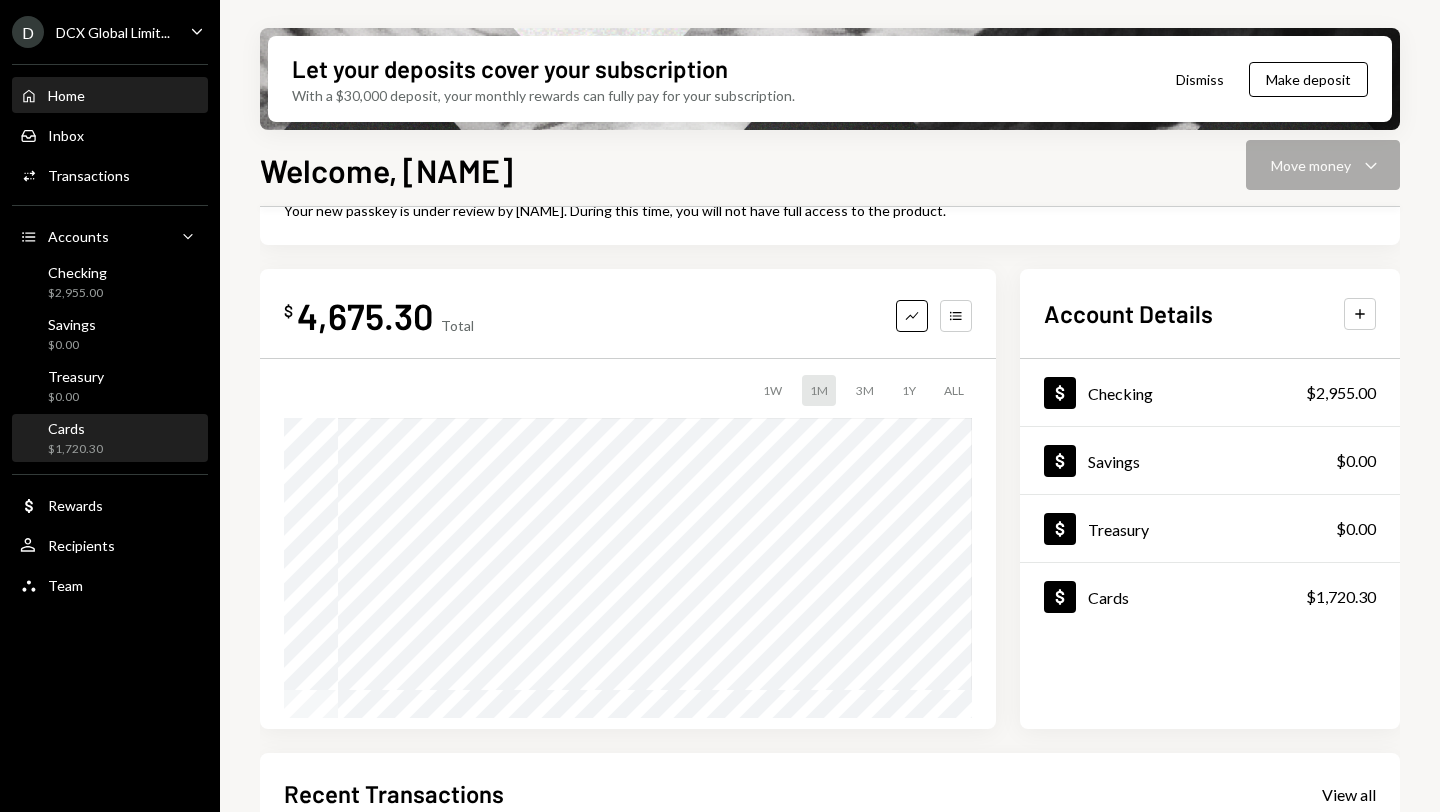 click on "Cards $1,720.30" at bounding box center [75, 439] 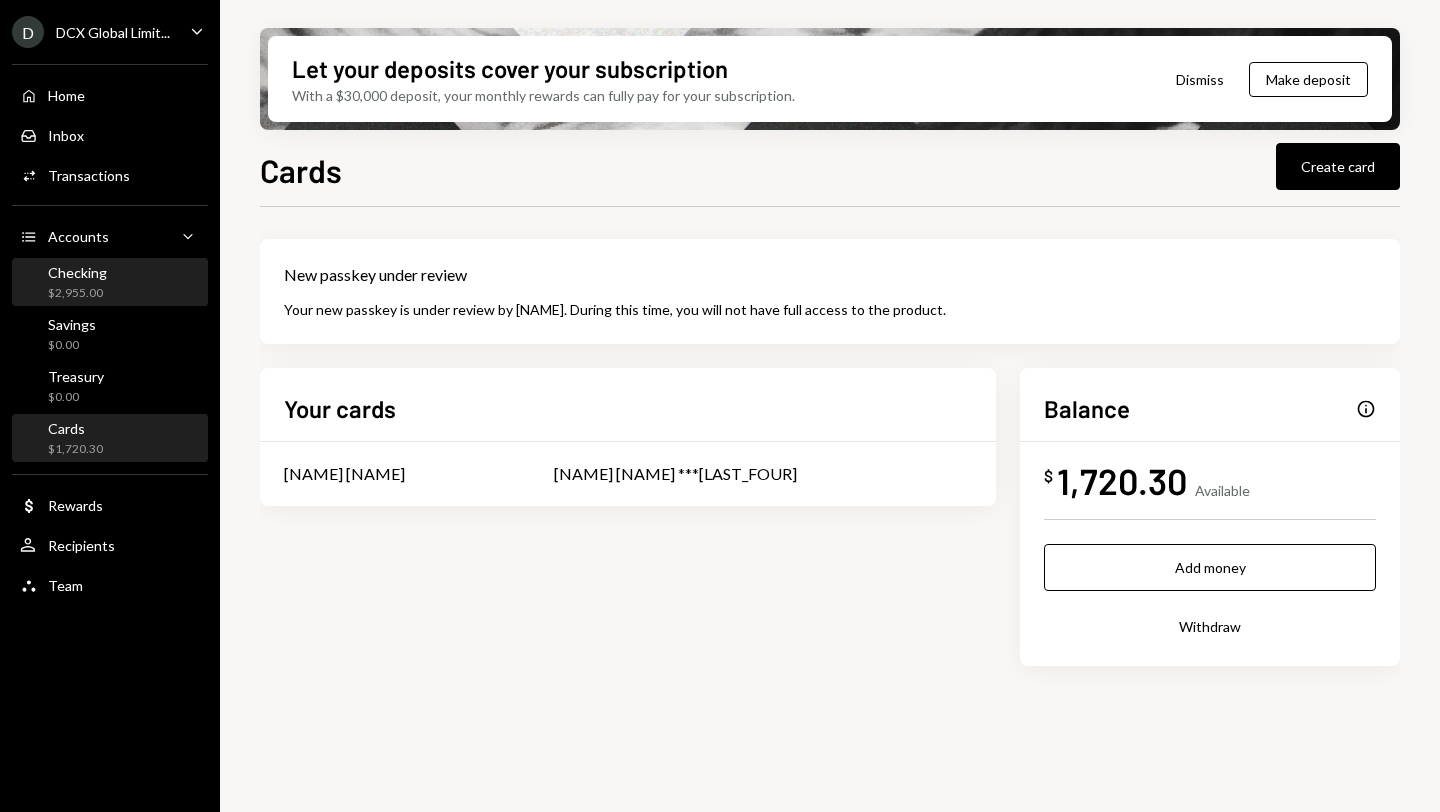click on "Checking $2,955.00" at bounding box center [110, 283] 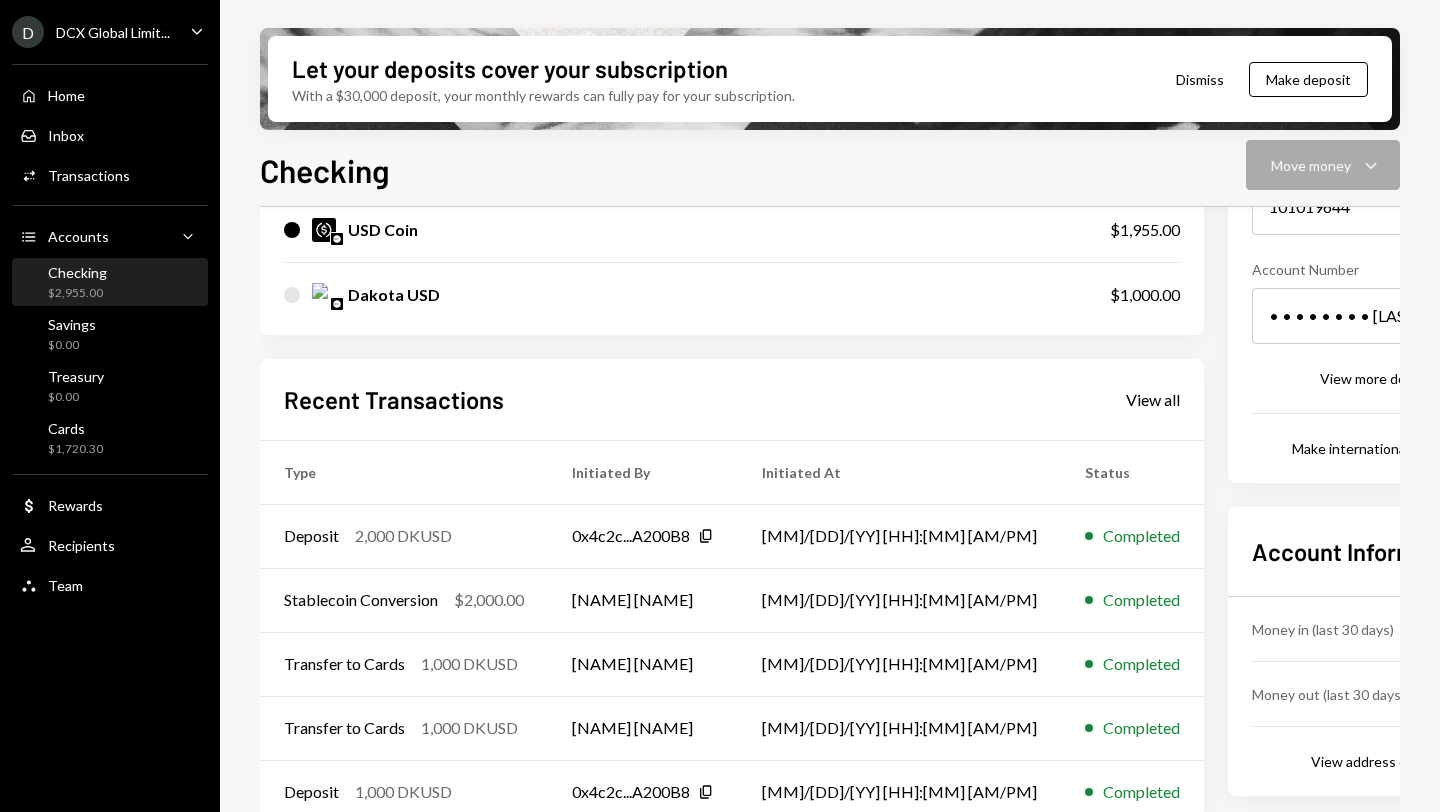 scroll, scrollTop: 423, scrollLeft: 0, axis: vertical 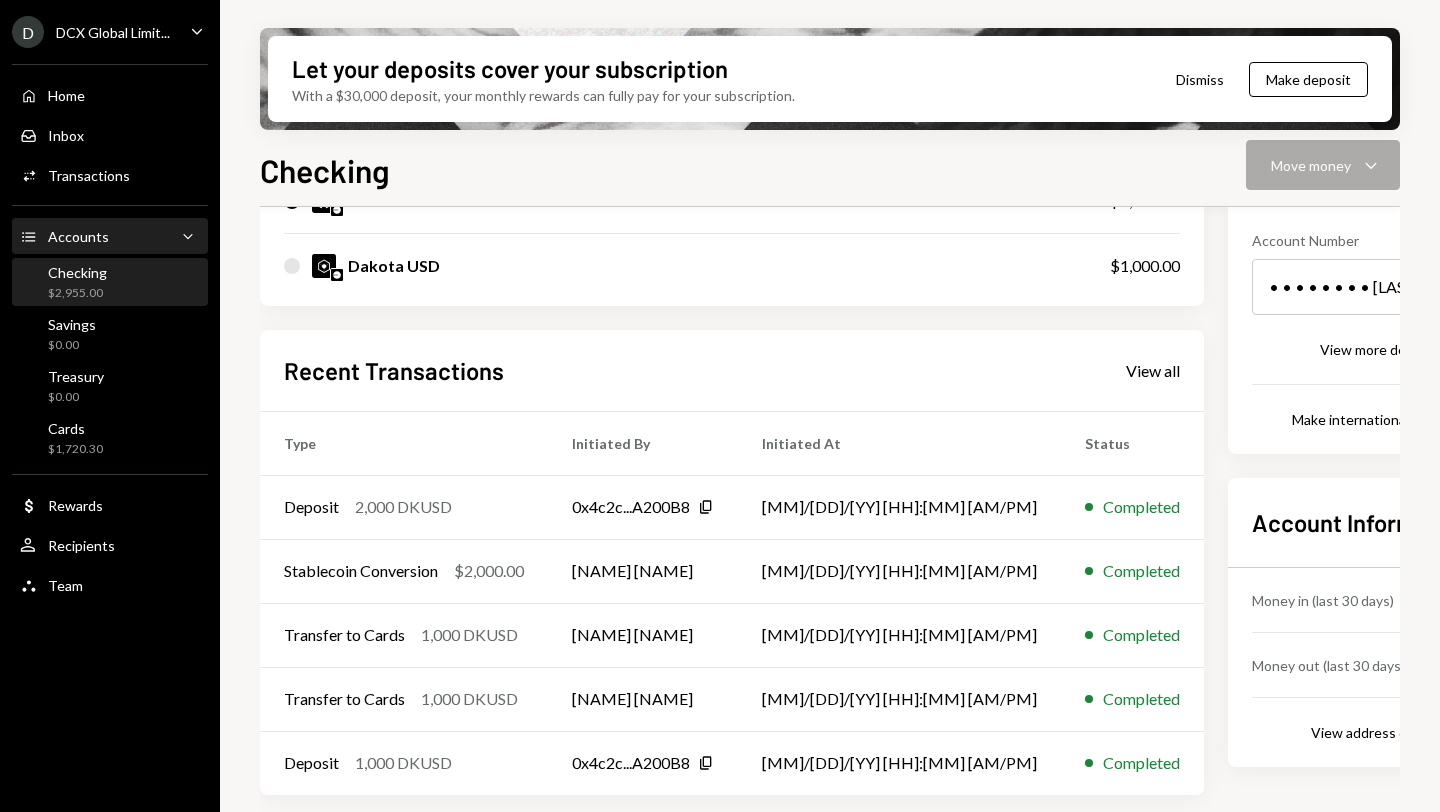 click on "Accounts Accounts Caret Down" at bounding box center (110, 237) 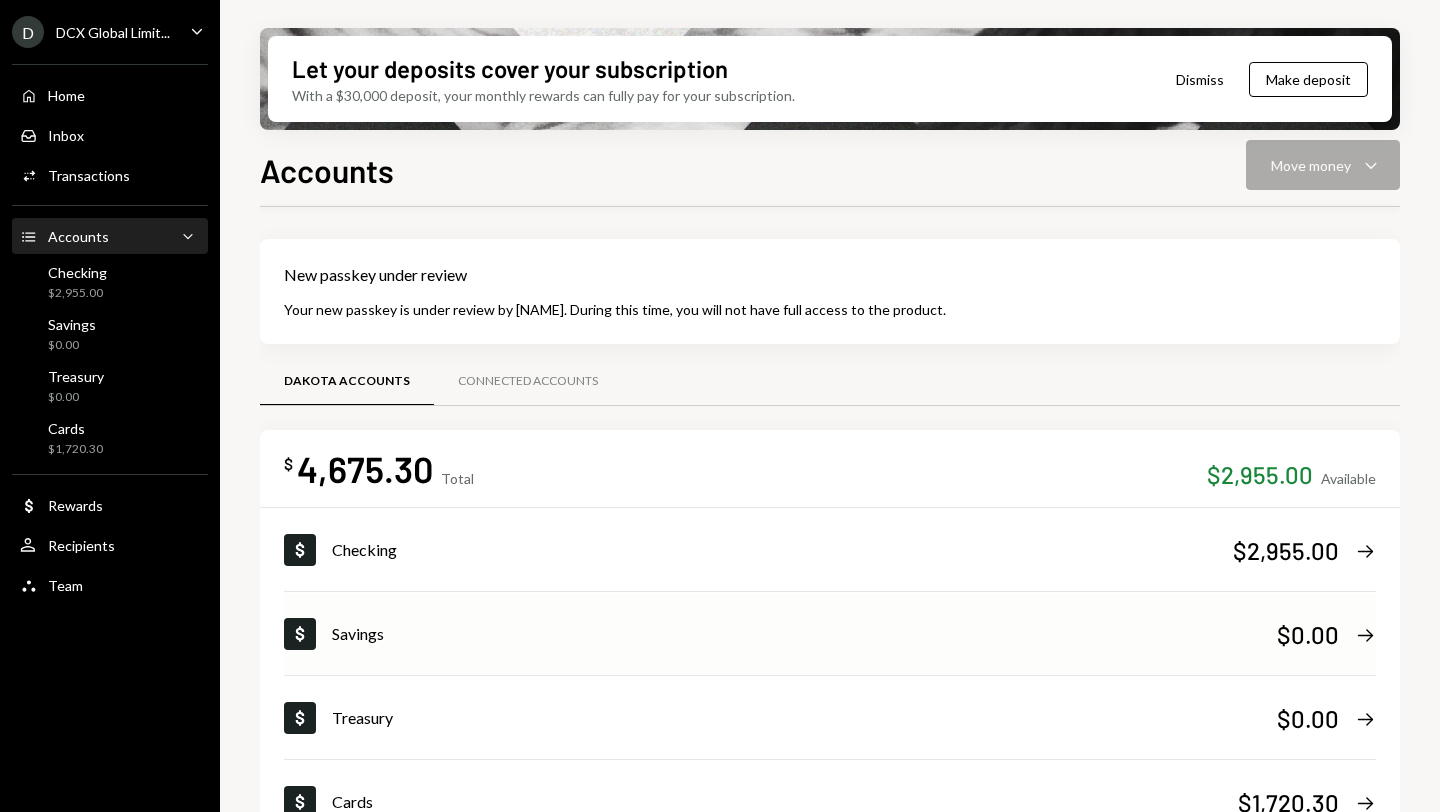 scroll, scrollTop: 129, scrollLeft: 0, axis: vertical 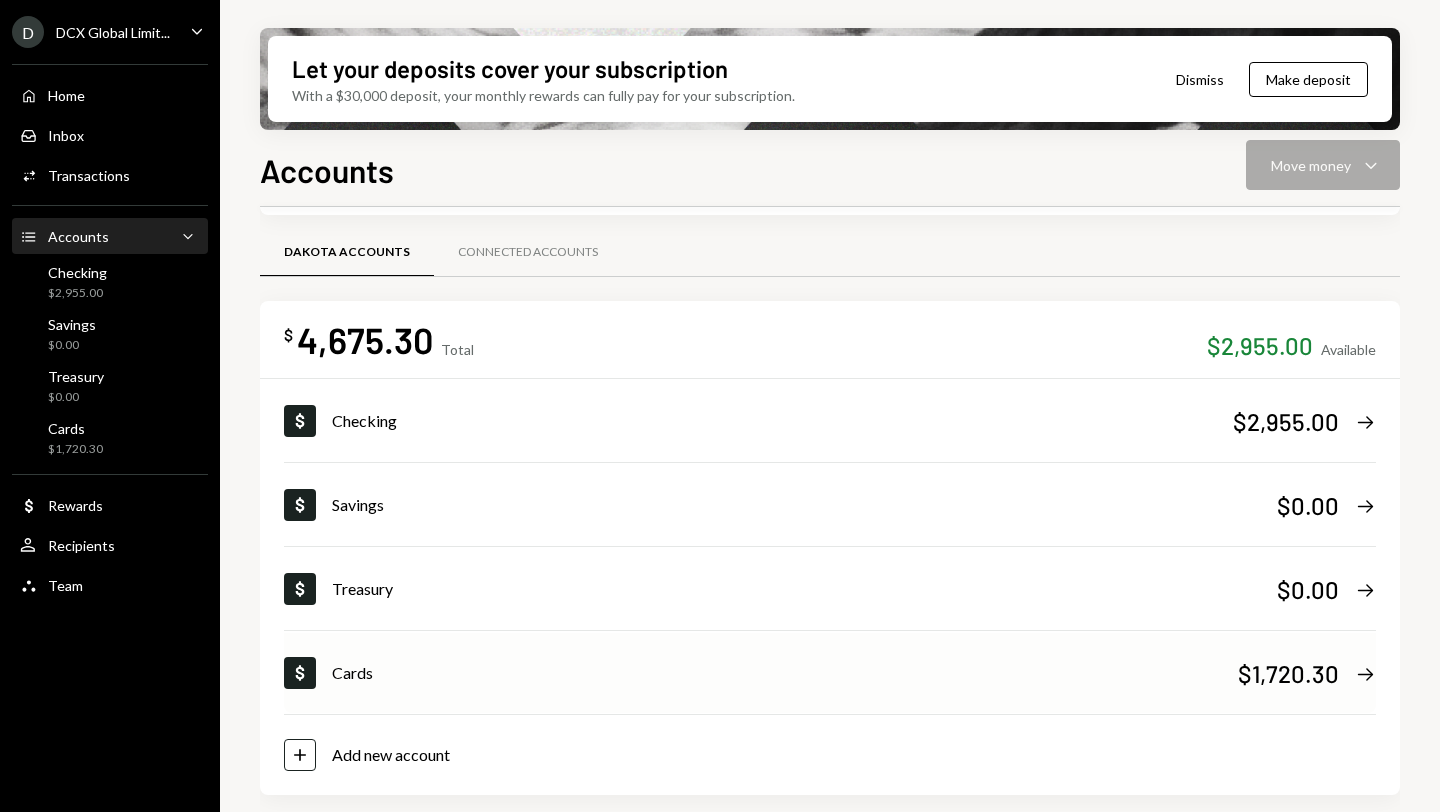 click on "Cards" at bounding box center (785, 673) 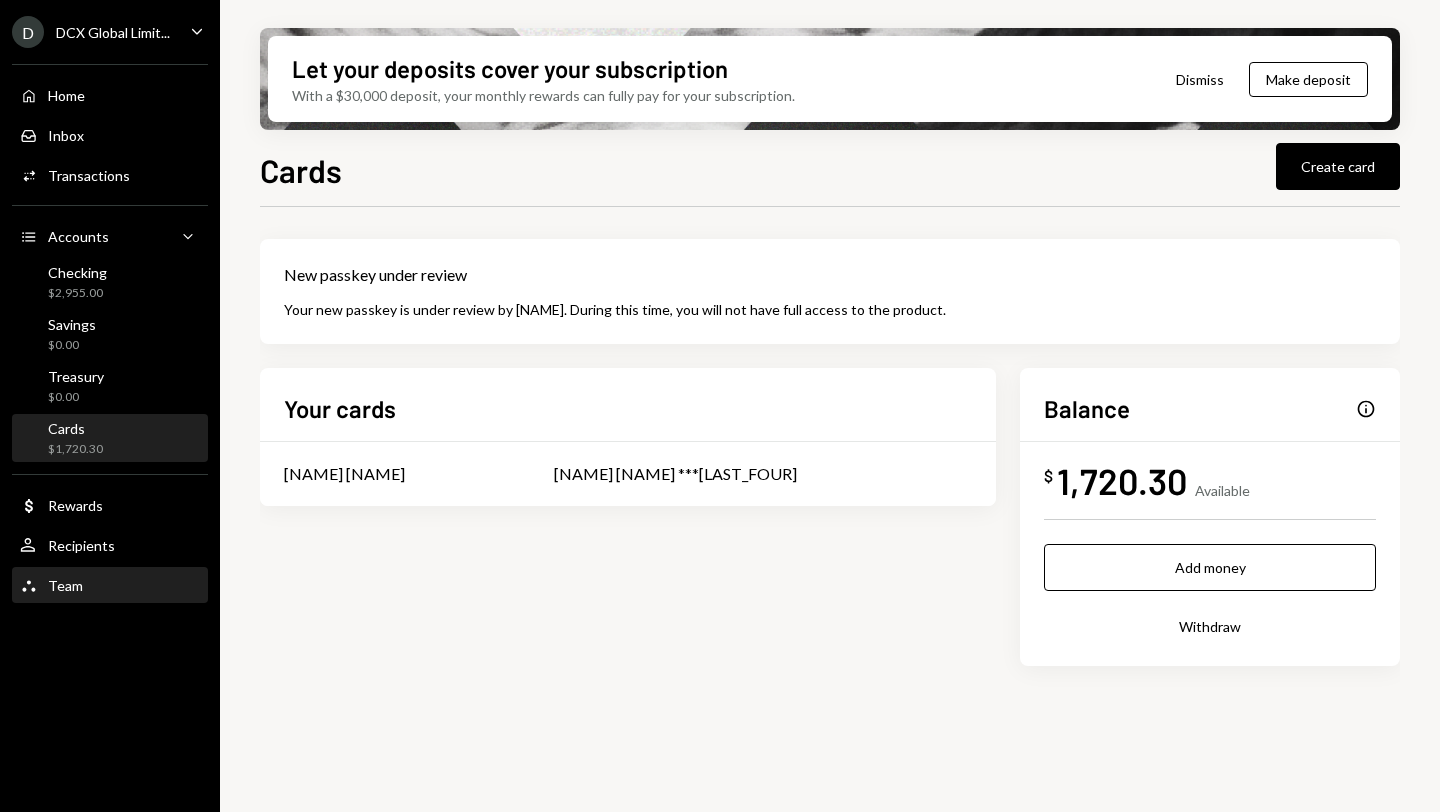 click on "Team Team" at bounding box center [110, 586] 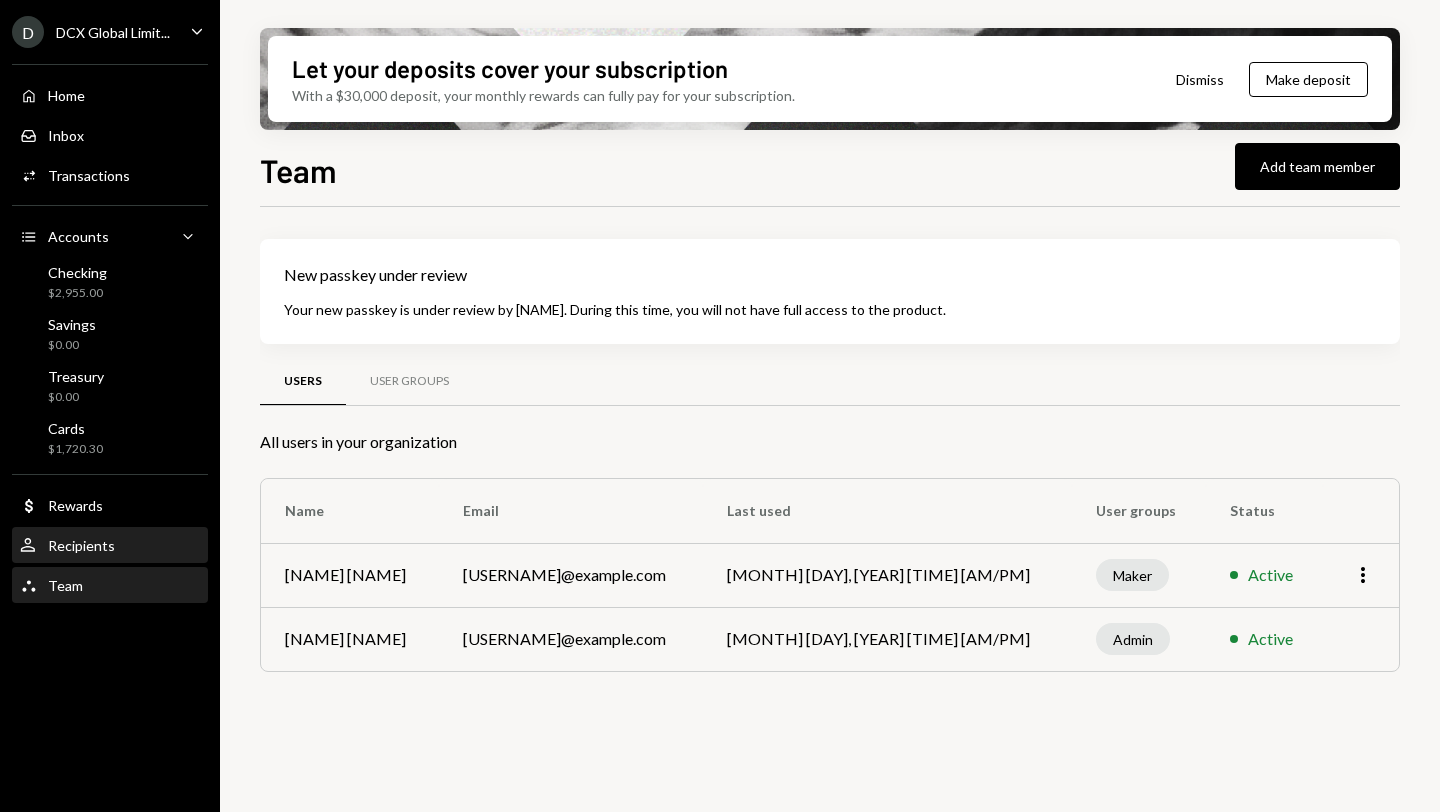 click on "Recipients" at bounding box center (81, 545) 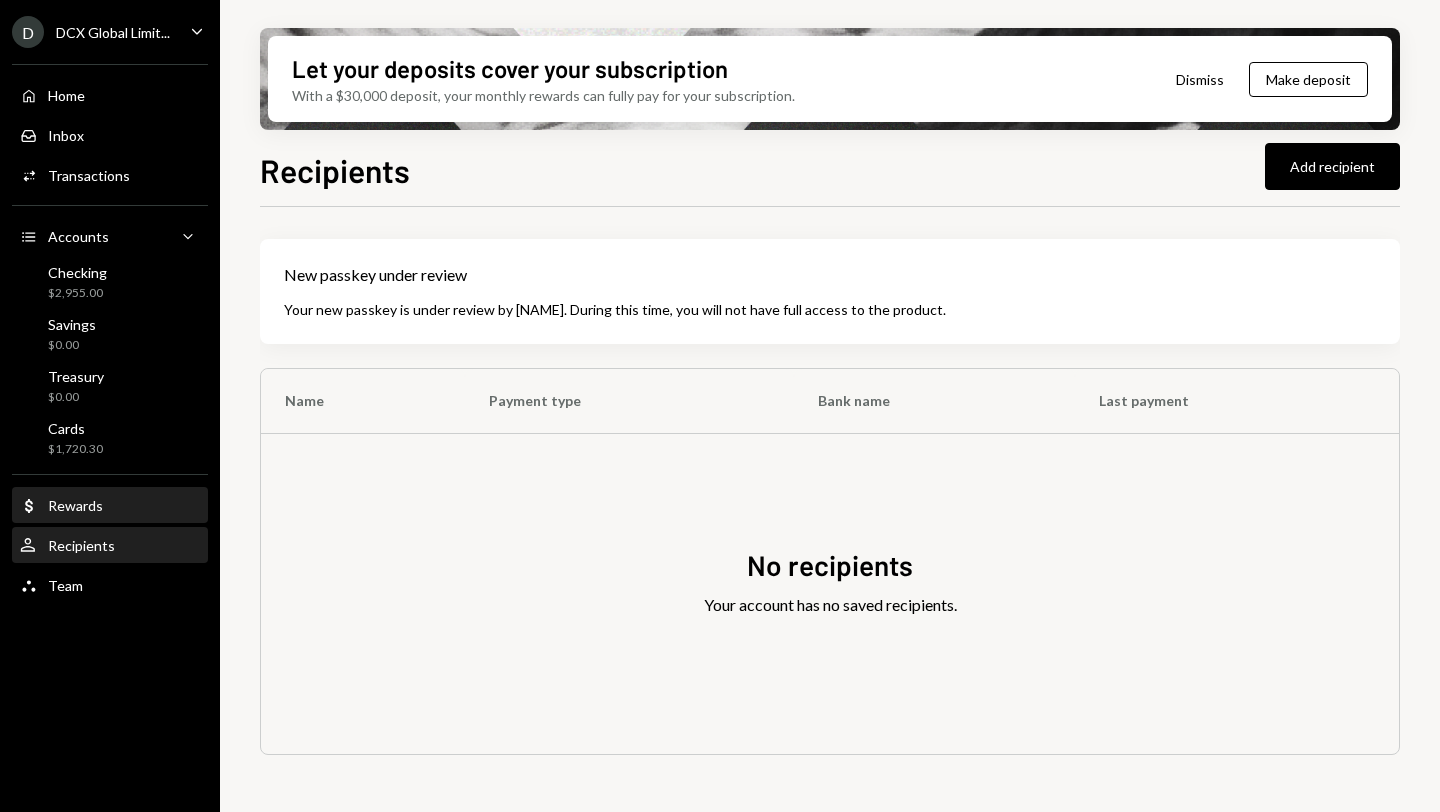 click on "Rewards" at bounding box center [75, 505] 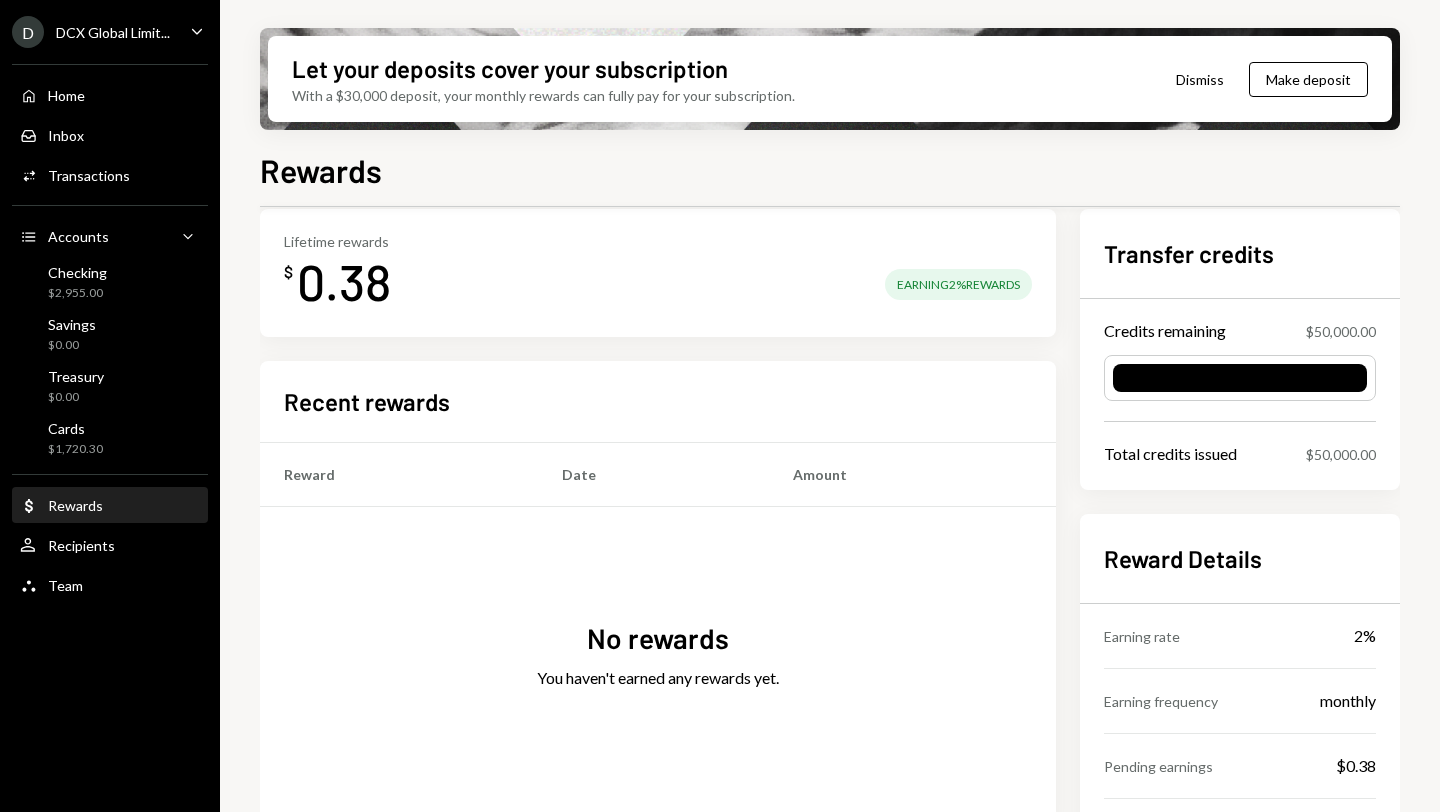 scroll, scrollTop: 153, scrollLeft: 0, axis: vertical 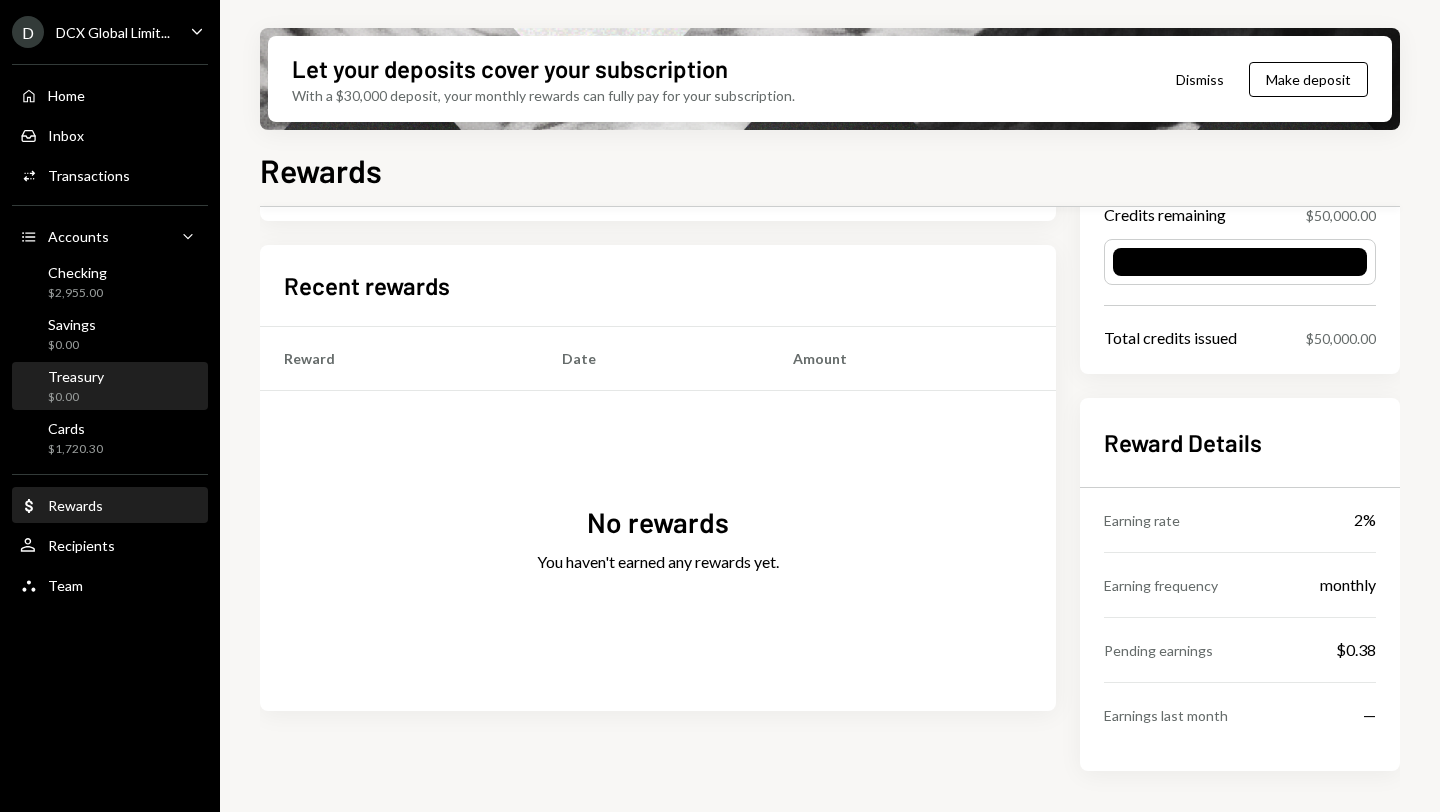 click on "Treasury" at bounding box center (76, 376) 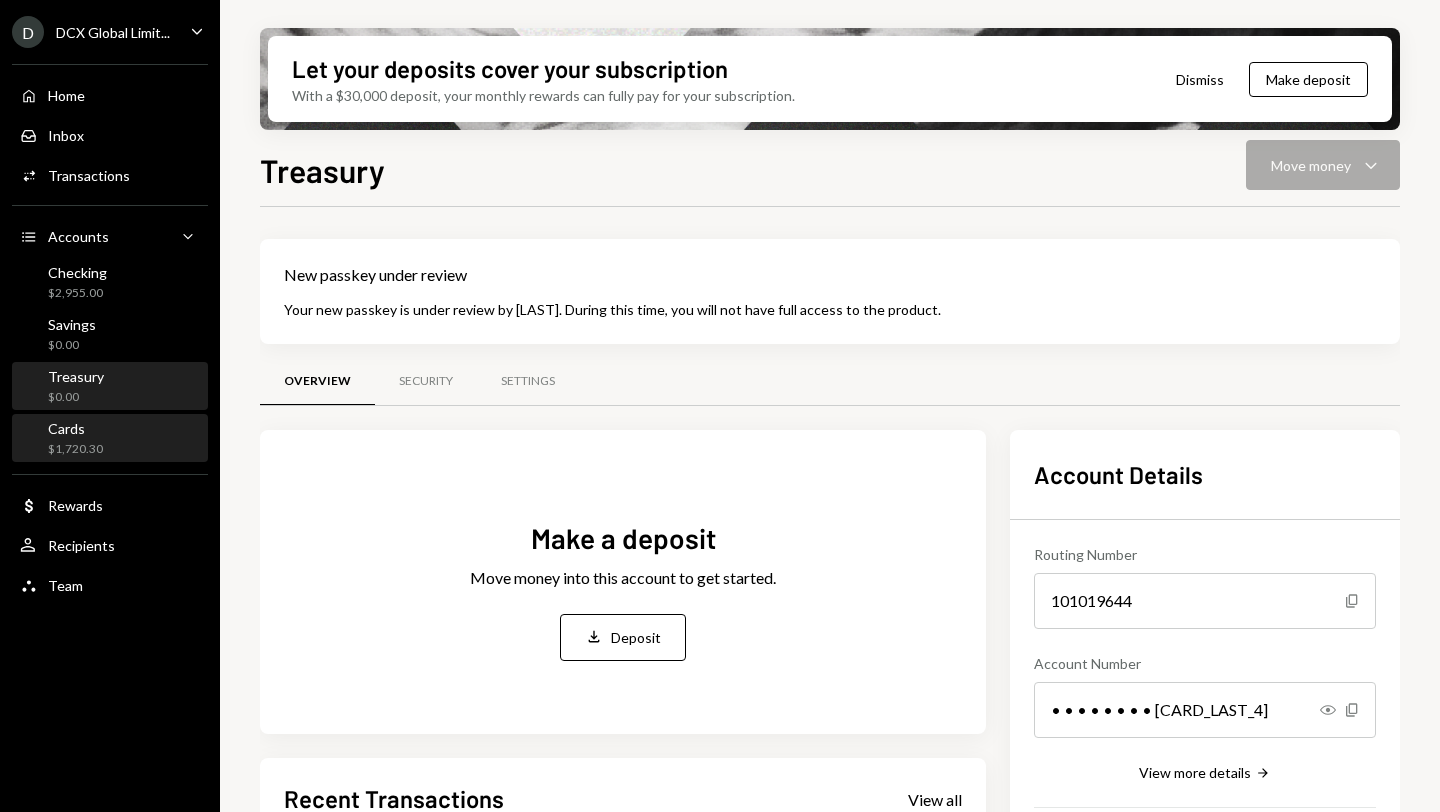 click on "$1,720.30" at bounding box center (75, 449) 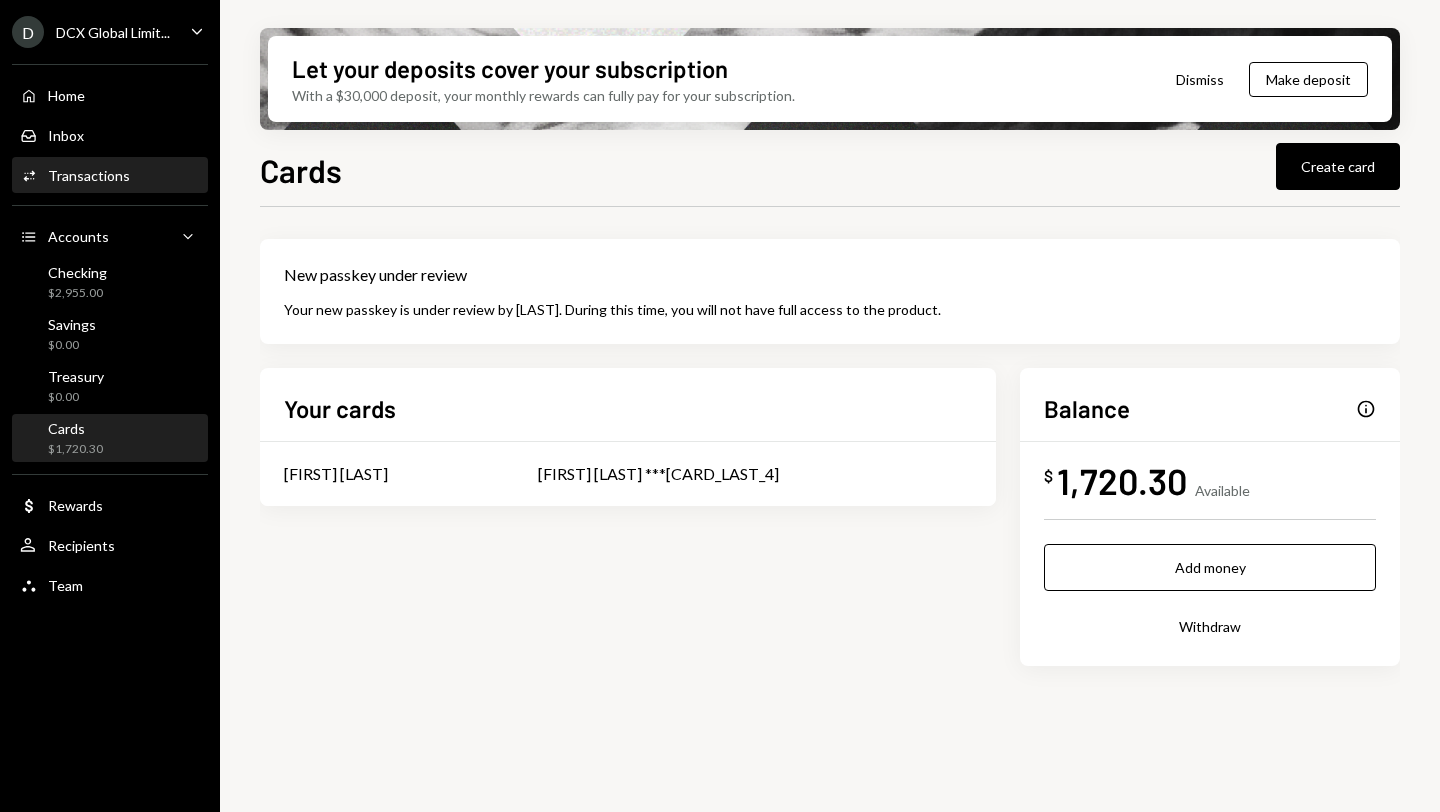 click on "Transactions" at bounding box center [89, 175] 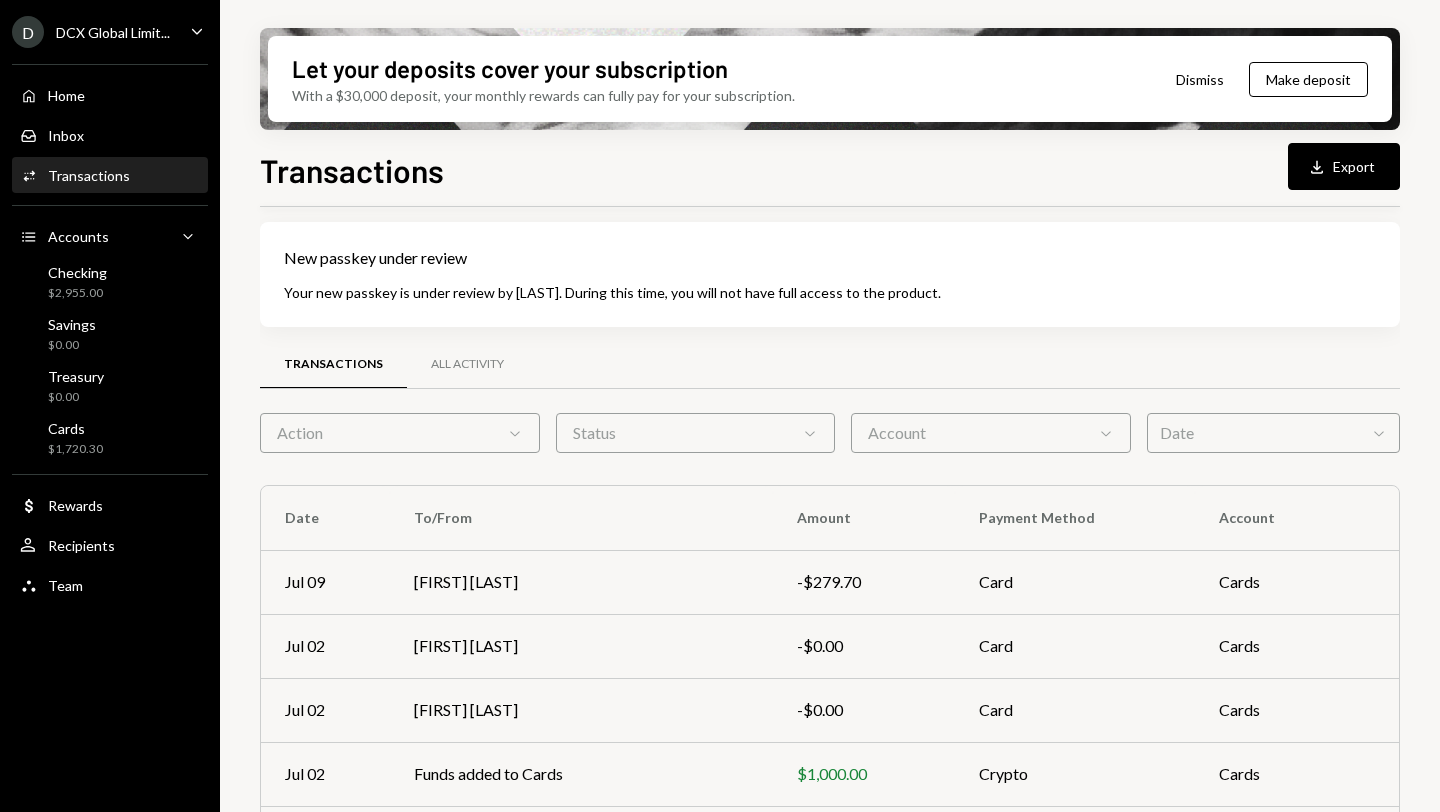 scroll, scrollTop: 0, scrollLeft: 0, axis: both 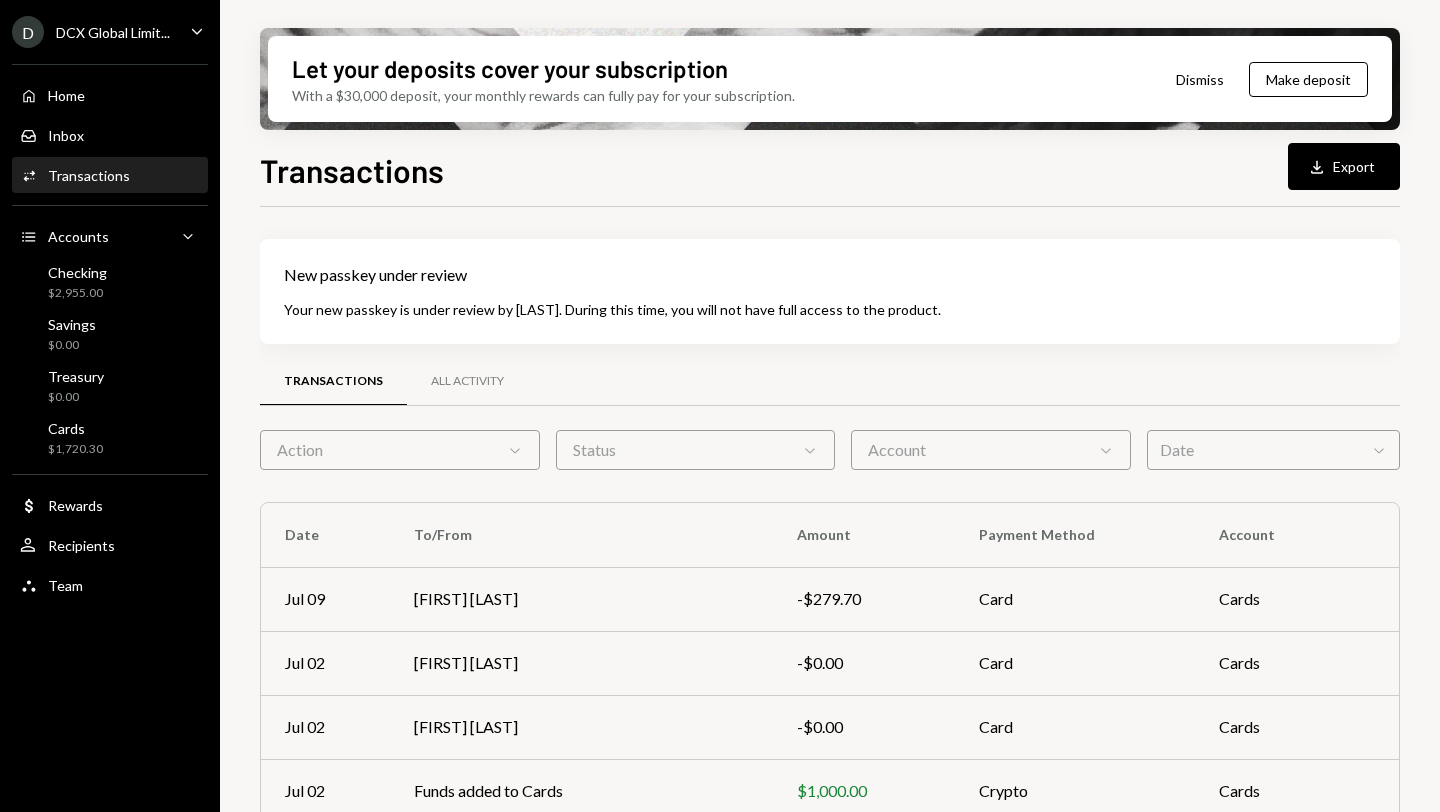 click on "Chevron Down" at bounding box center (515, 450) 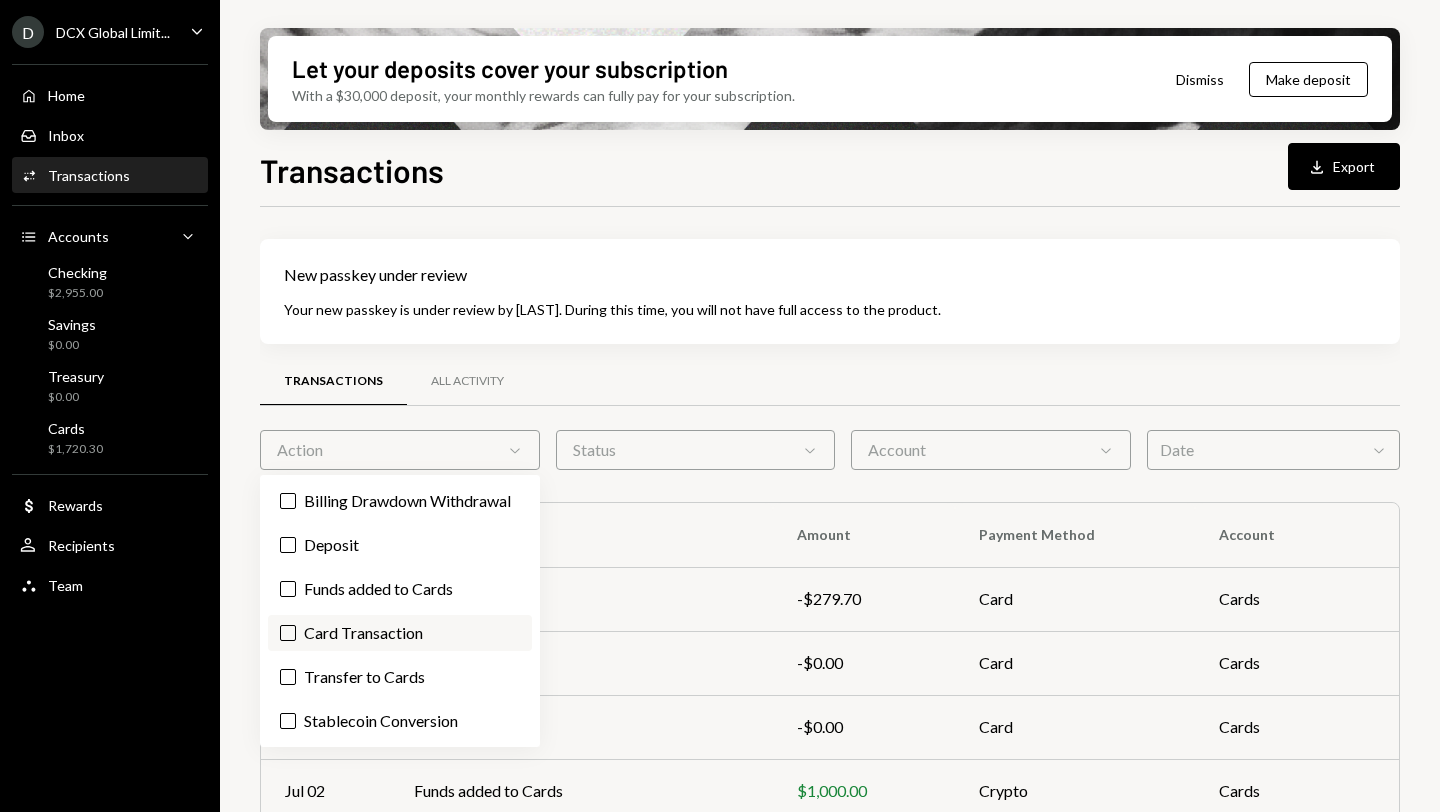 click on "Card Transaction" at bounding box center [288, 633] 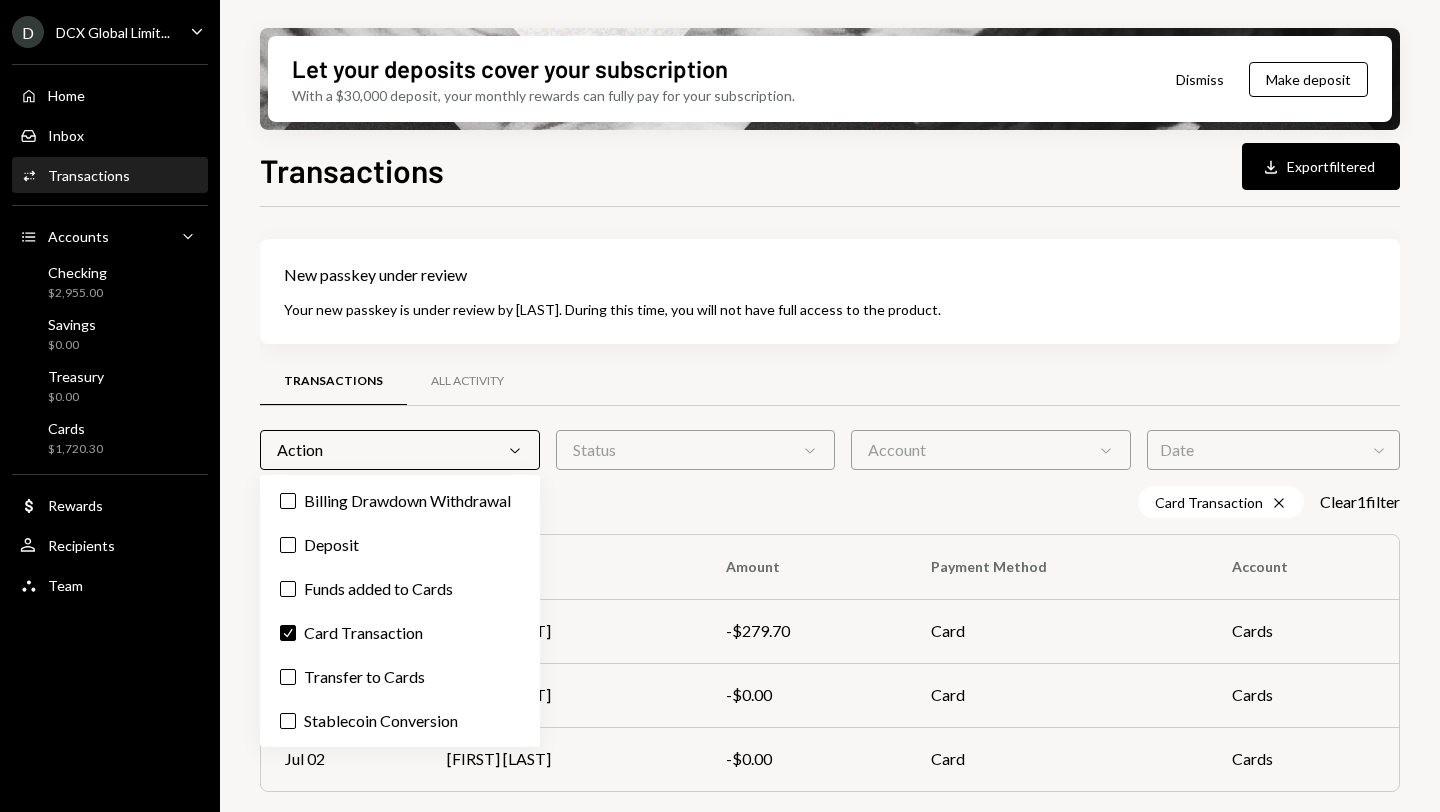click on "New passkey under review Your new passkey is under review by Dakota. During this time, you will not have full access to the product. Transactions All Activity Action Chevron Down Status Chevron Down Account Chevron Down Date Chevron Down Card Transaction Cross Clear  1  filter Date To/From Amount Payment Method Account Jul 09 Yatish Dakota -$279.70 Card Cards Jul 02 Yatish Dakota -$0.00 Card Cards Jul 02 Yatish Dakota -$0.00 Card Cards" at bounding box center (830, 535) 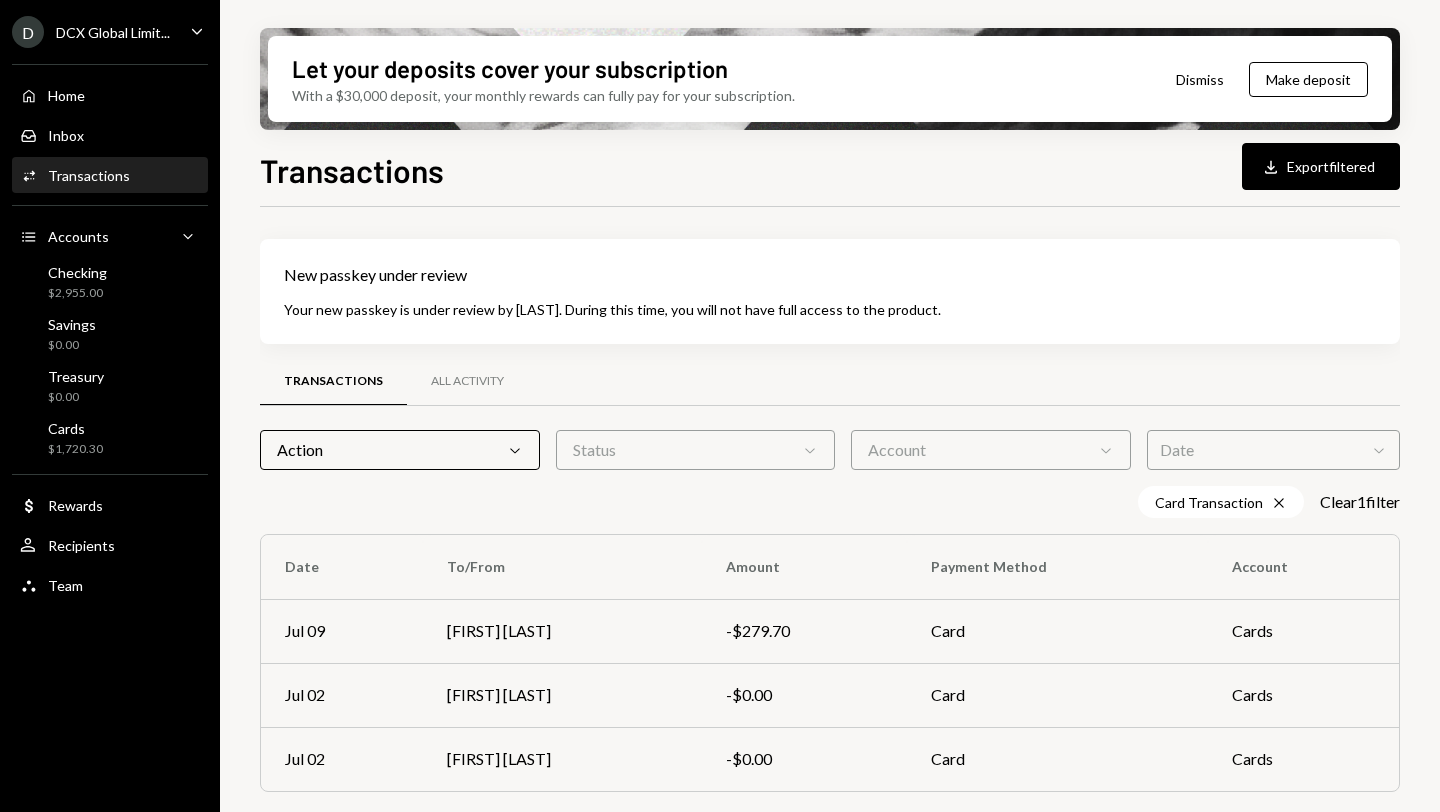 click on "Account Chevron Down" at bounding box center (991, 450) 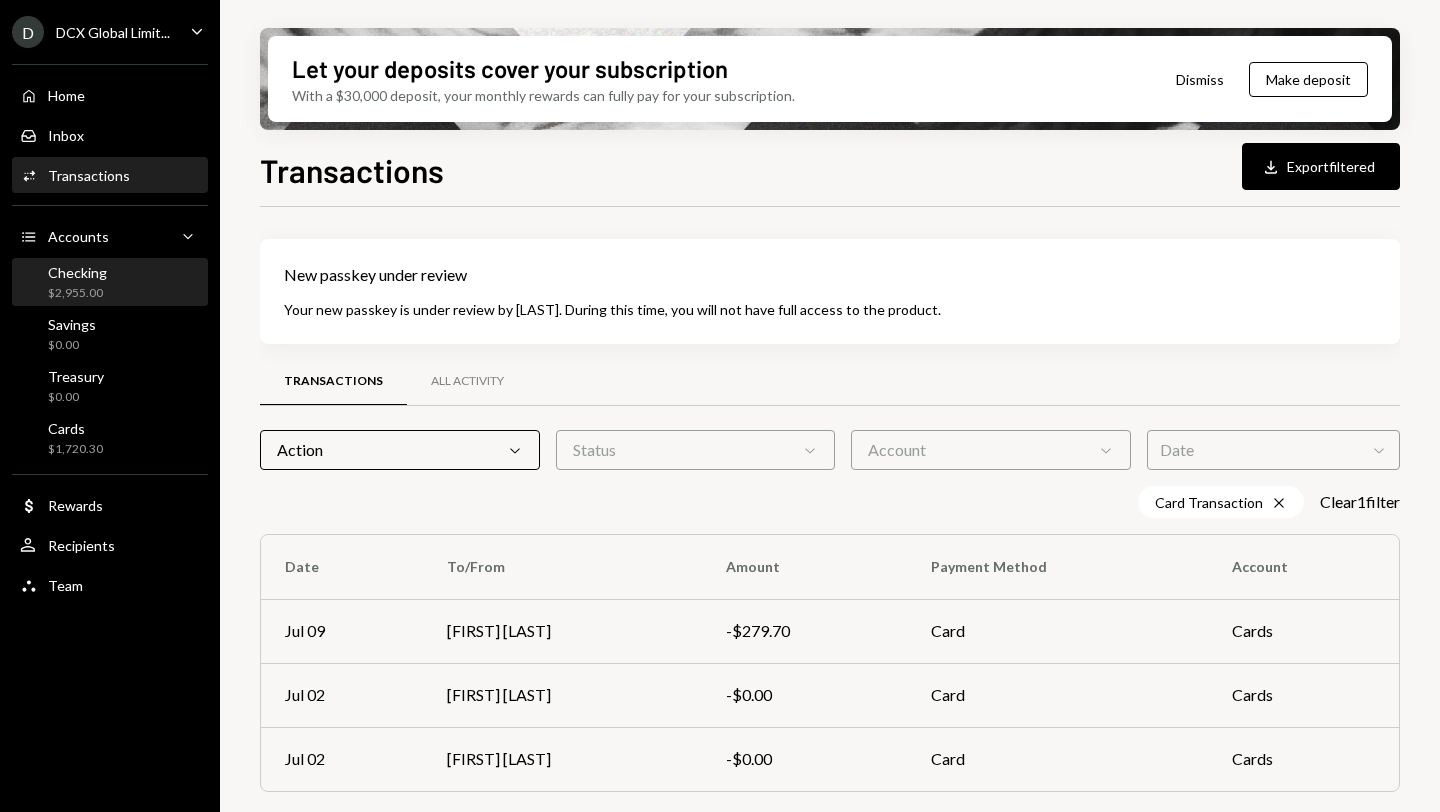 click on "Checking $2,955.00" at bounding box center [110, 283] 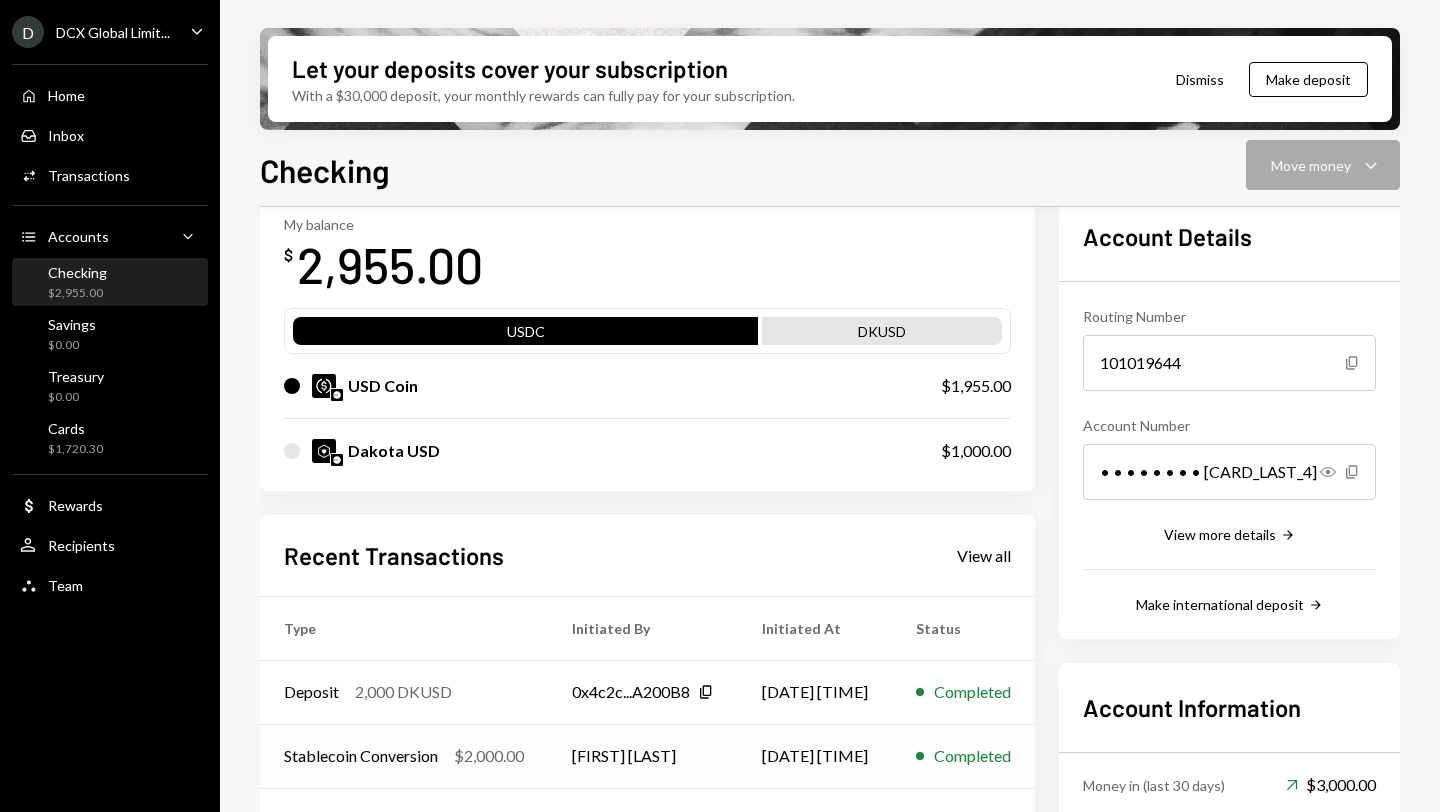 scroll, scrollTop: 237, scrollLeft: 0, axis: vertical 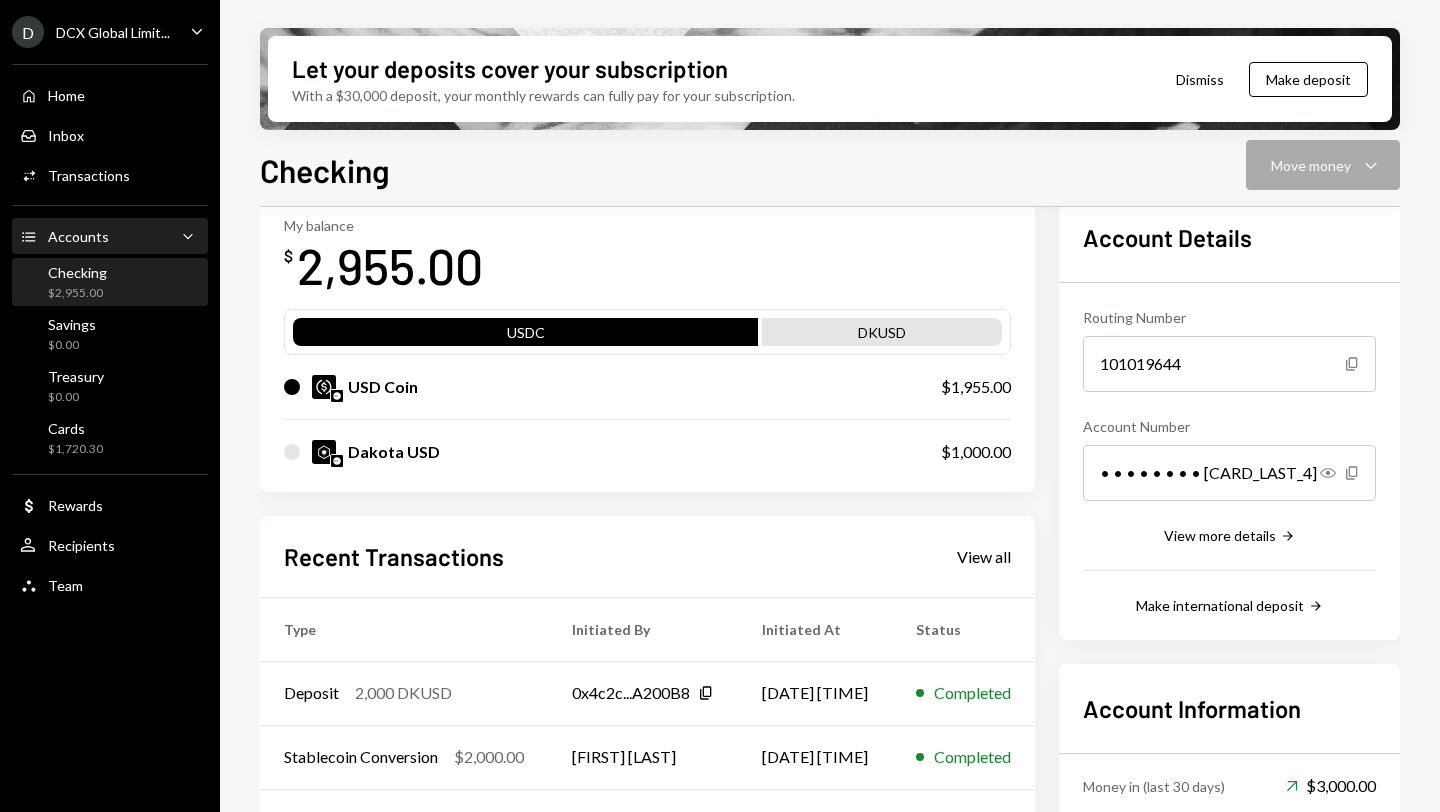 click on "Accounts" at bounding box center (78, 236) 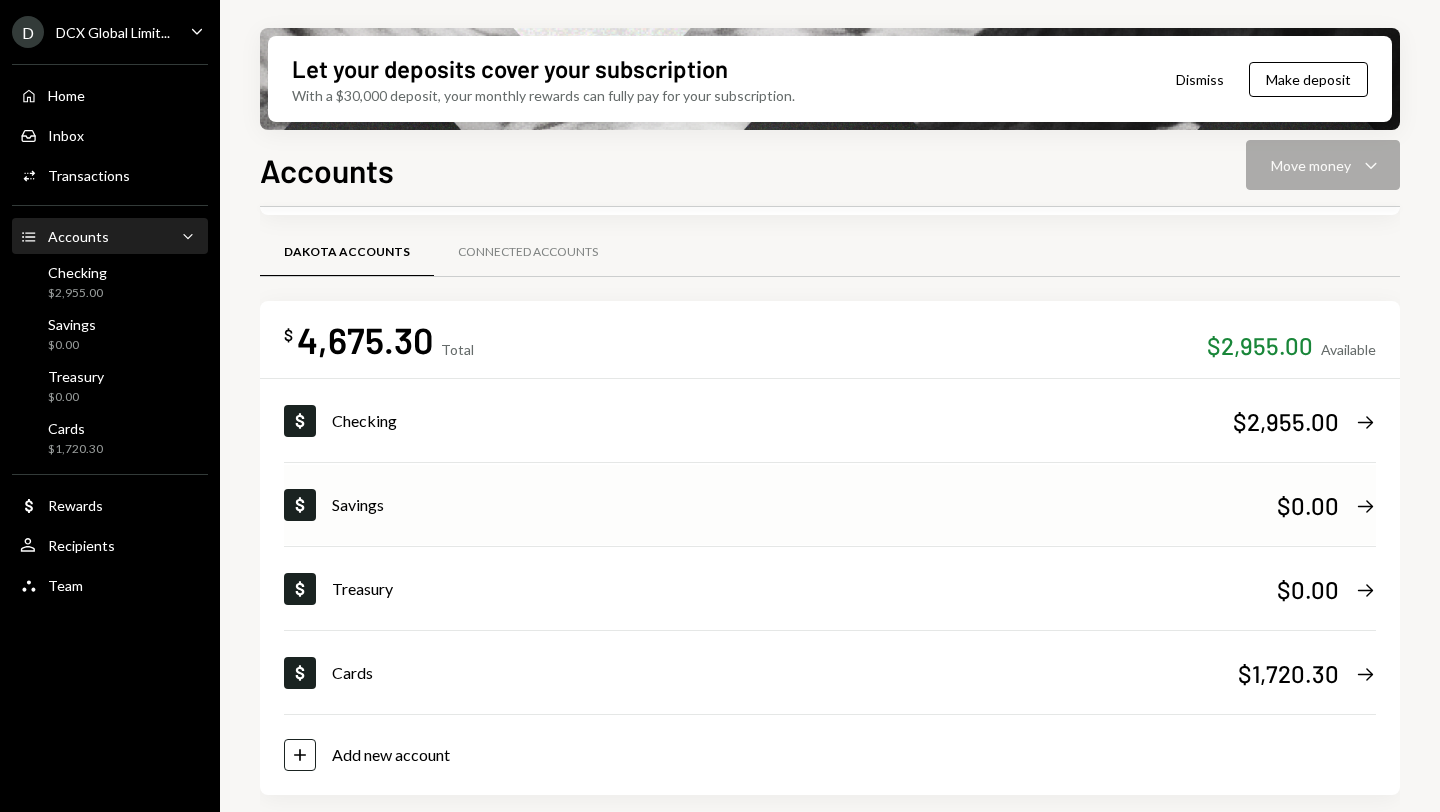 scroll, scrollTop: 0, scrollLeft: 0, axis: both 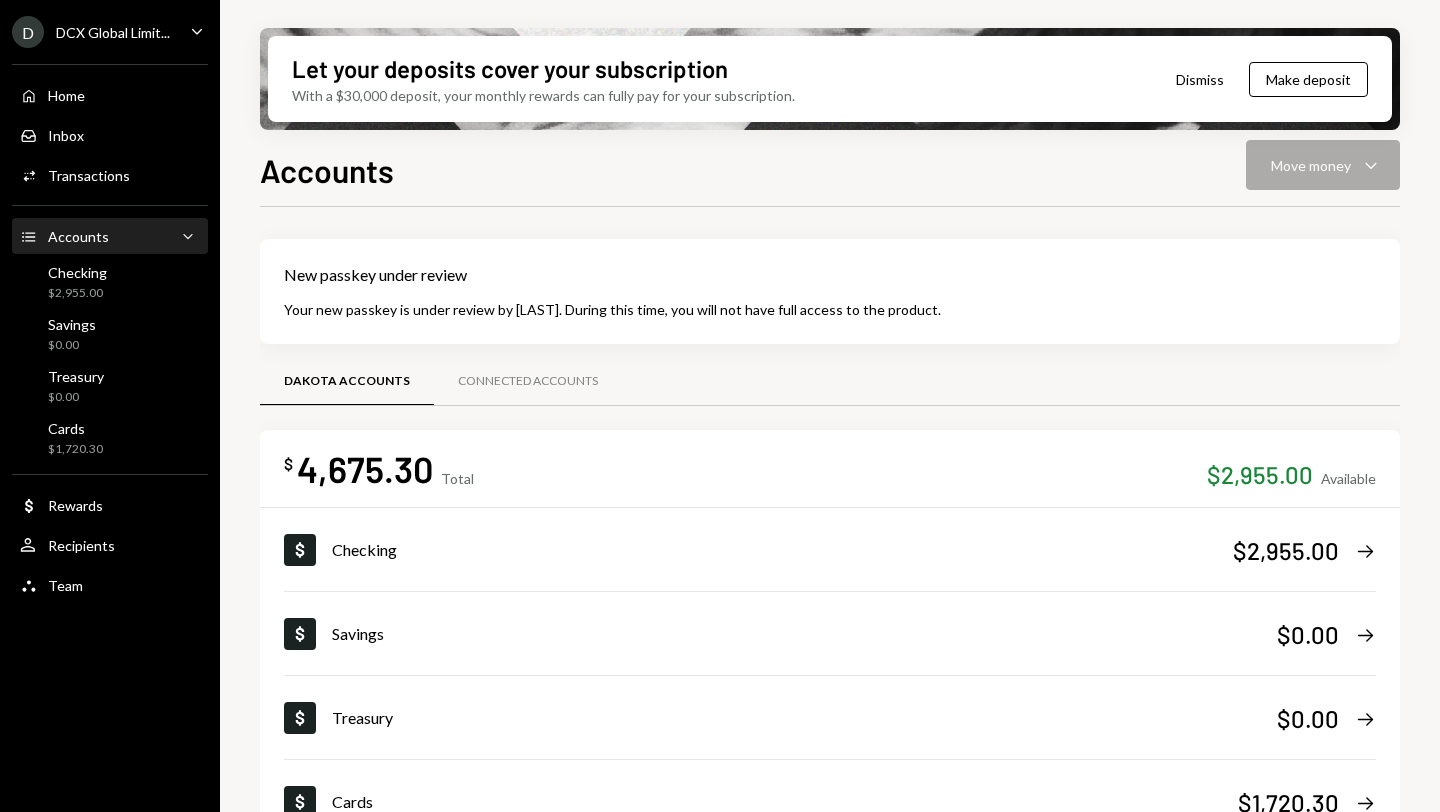 click on "Dismiss" at bounding box center [1200, 79] 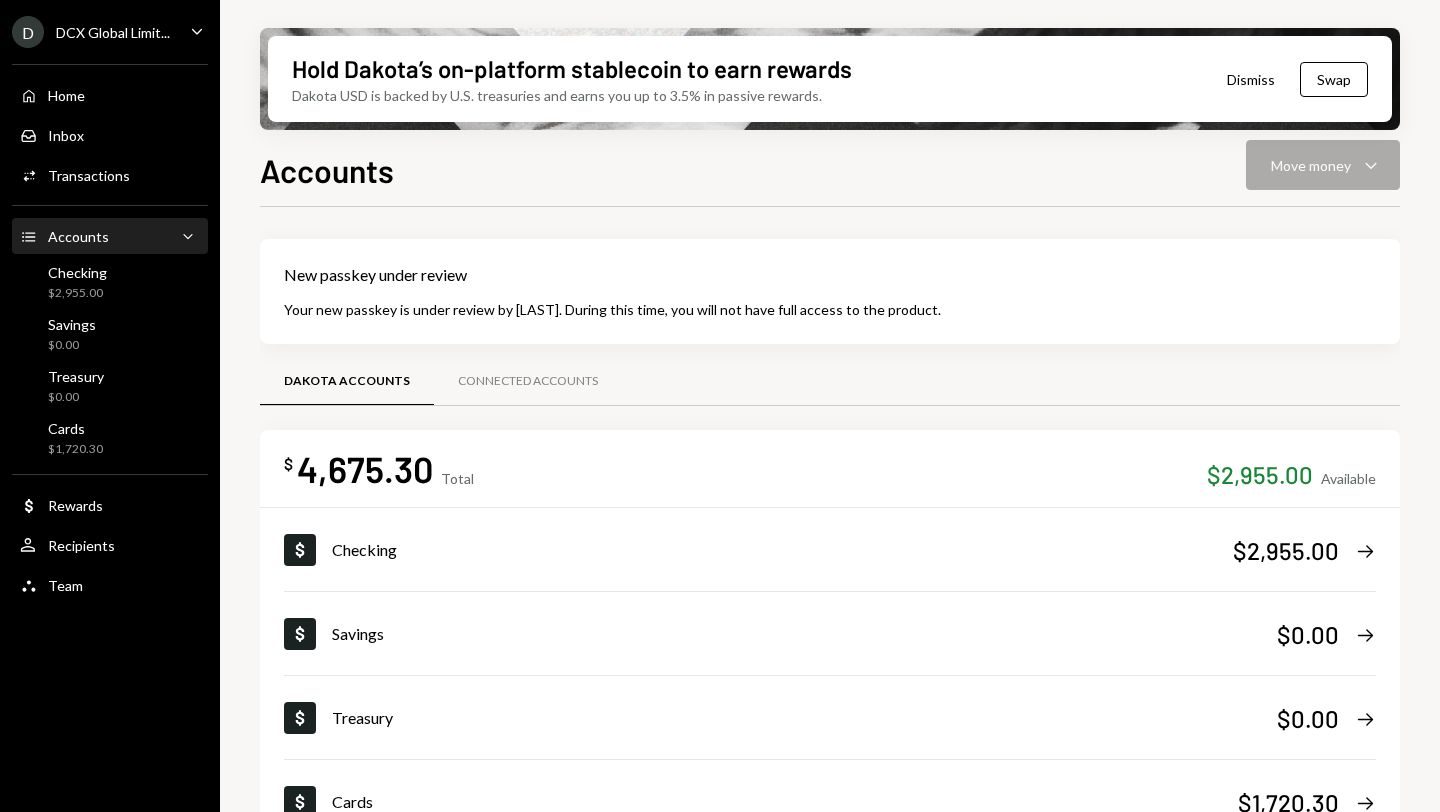 click on "Dismiss" at bounding box center (1251, 79) 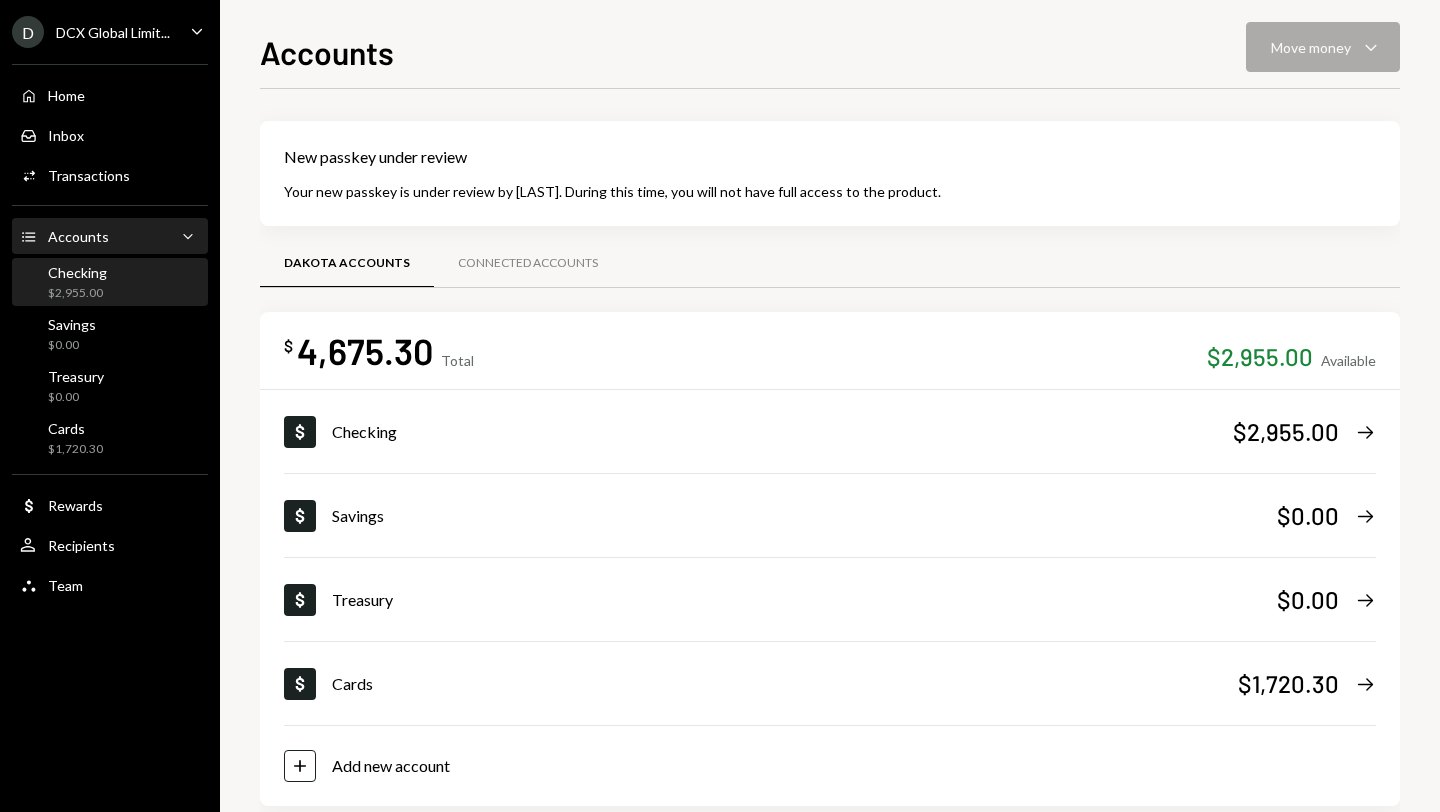 click on "$2,955.00" at bounding box center [77, 293] 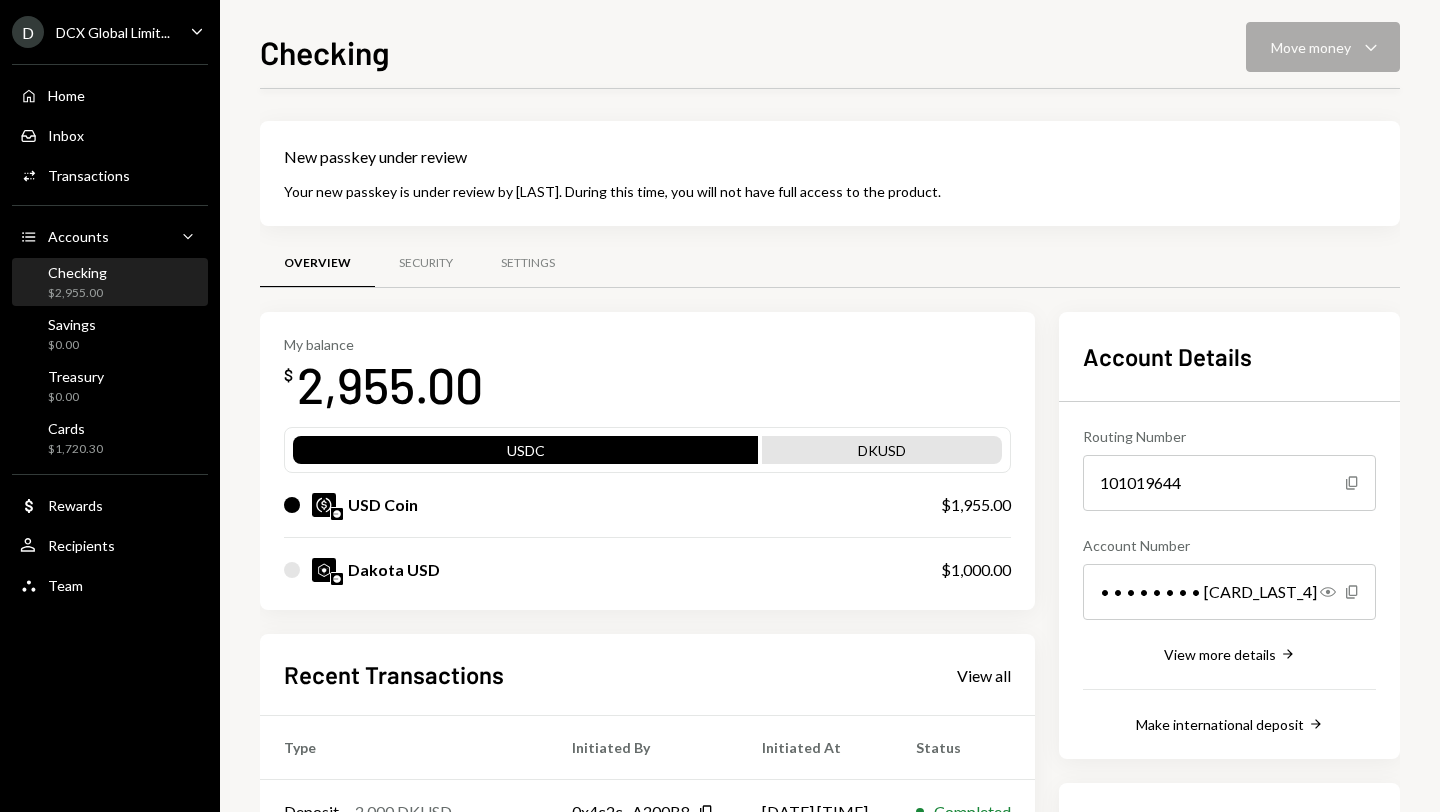 scroll, scrollTop: 130, scrollLeft: 0, axis: vertical 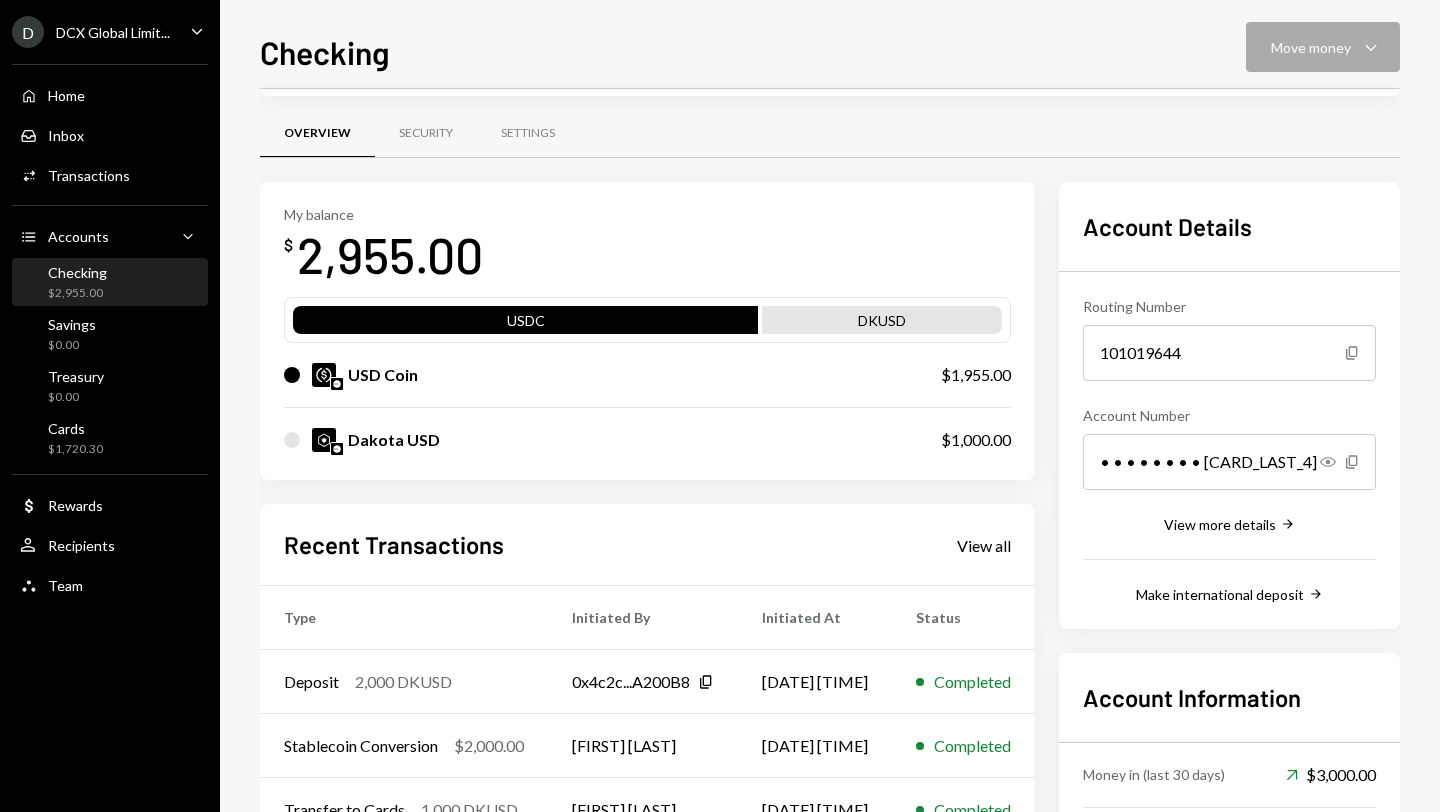 click on "Make international deposit Right Arrow" at bounding box center [1229, 594] 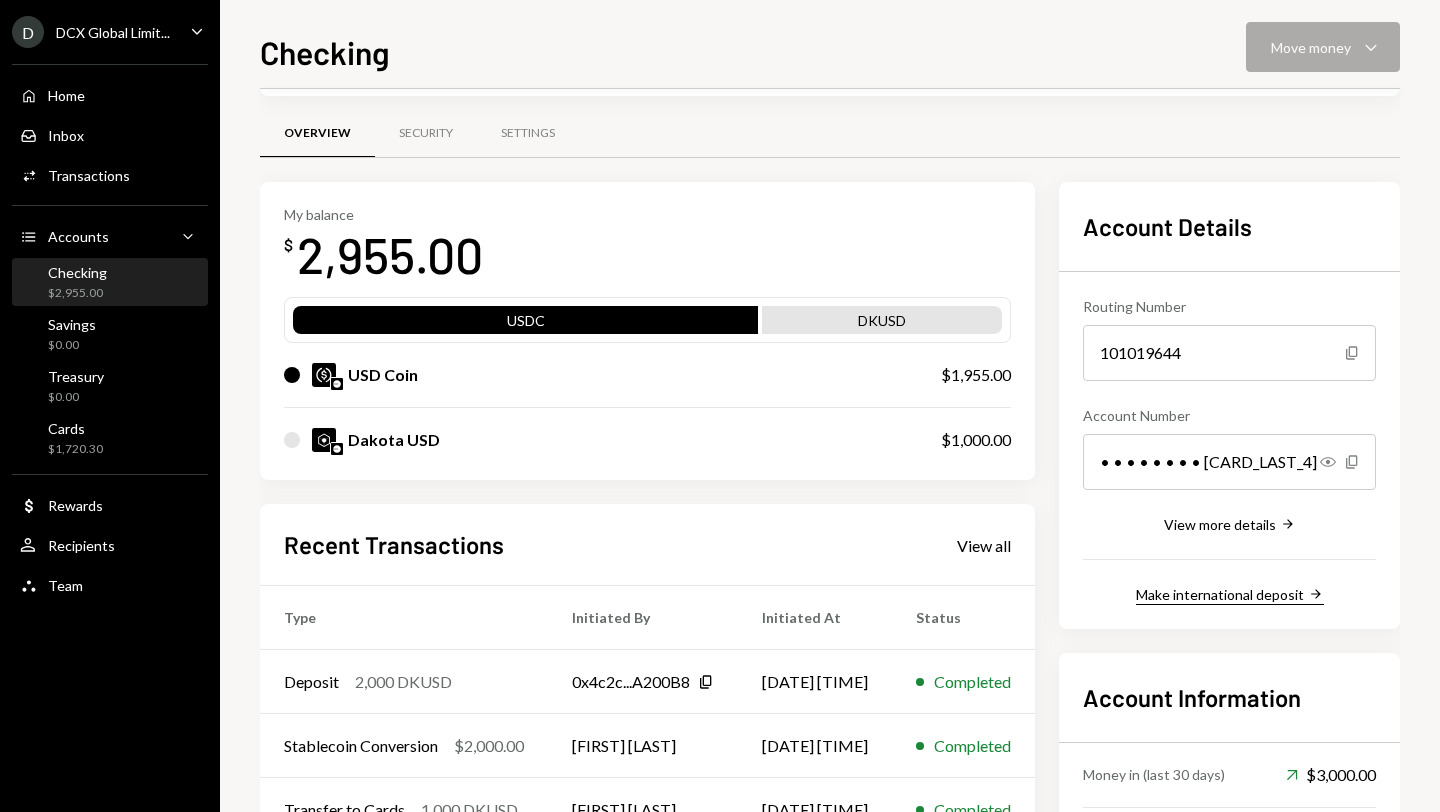 click on "Make international deposit" at bounding box center (1220, 524) 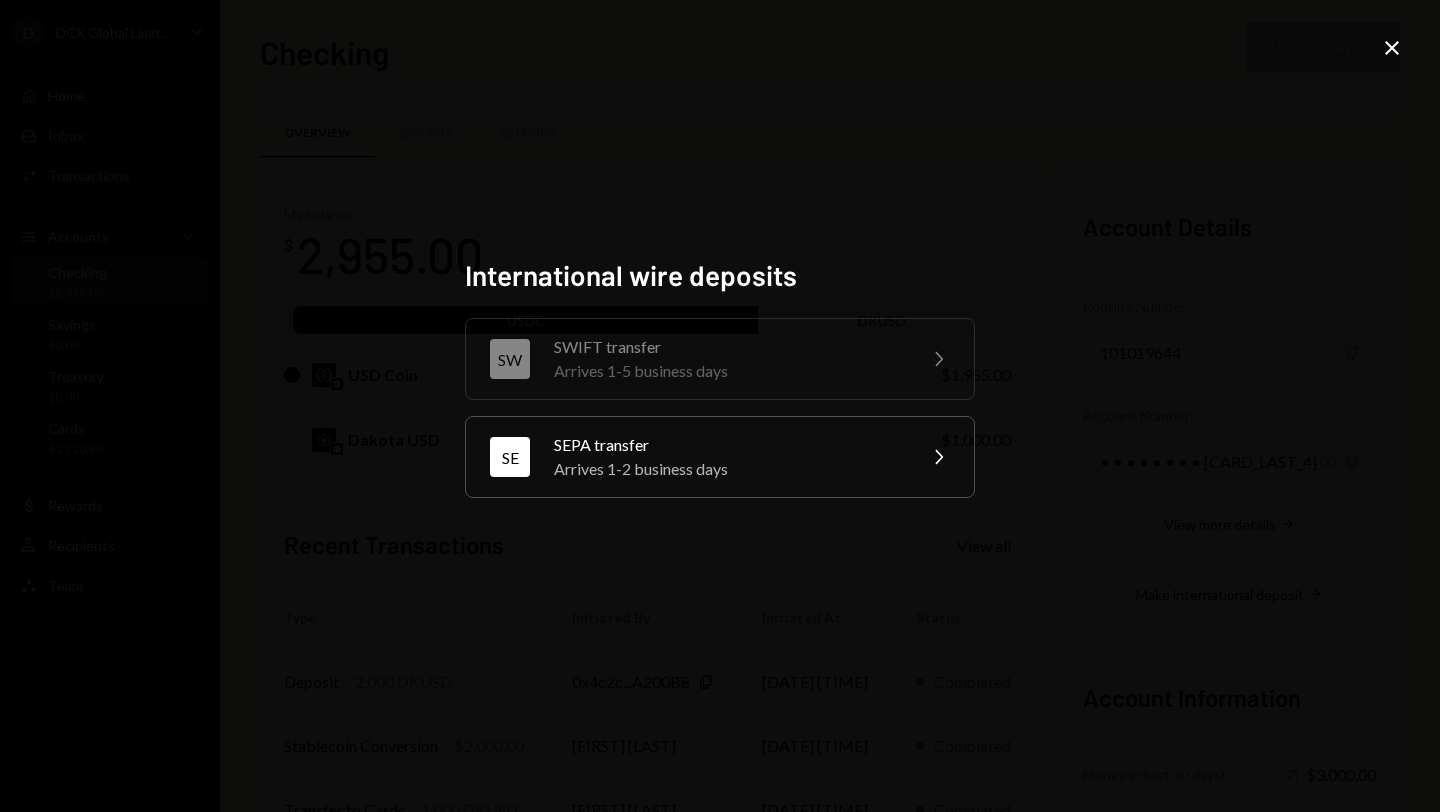 click on "Arrives 1-5 business days" at bounding box center (728, 371) 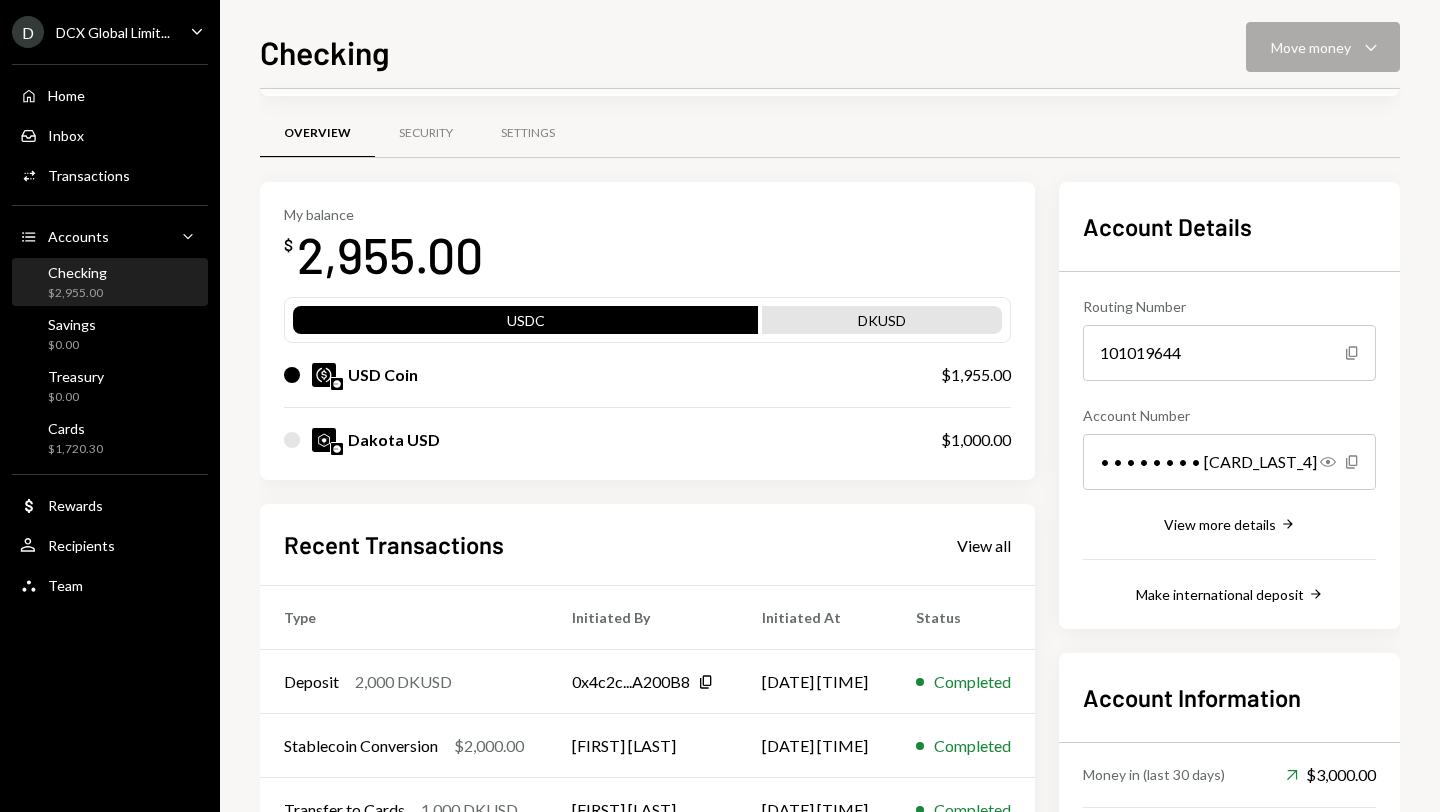 scroll, scrollTop: 0, scrollLeft: 0, axis: both 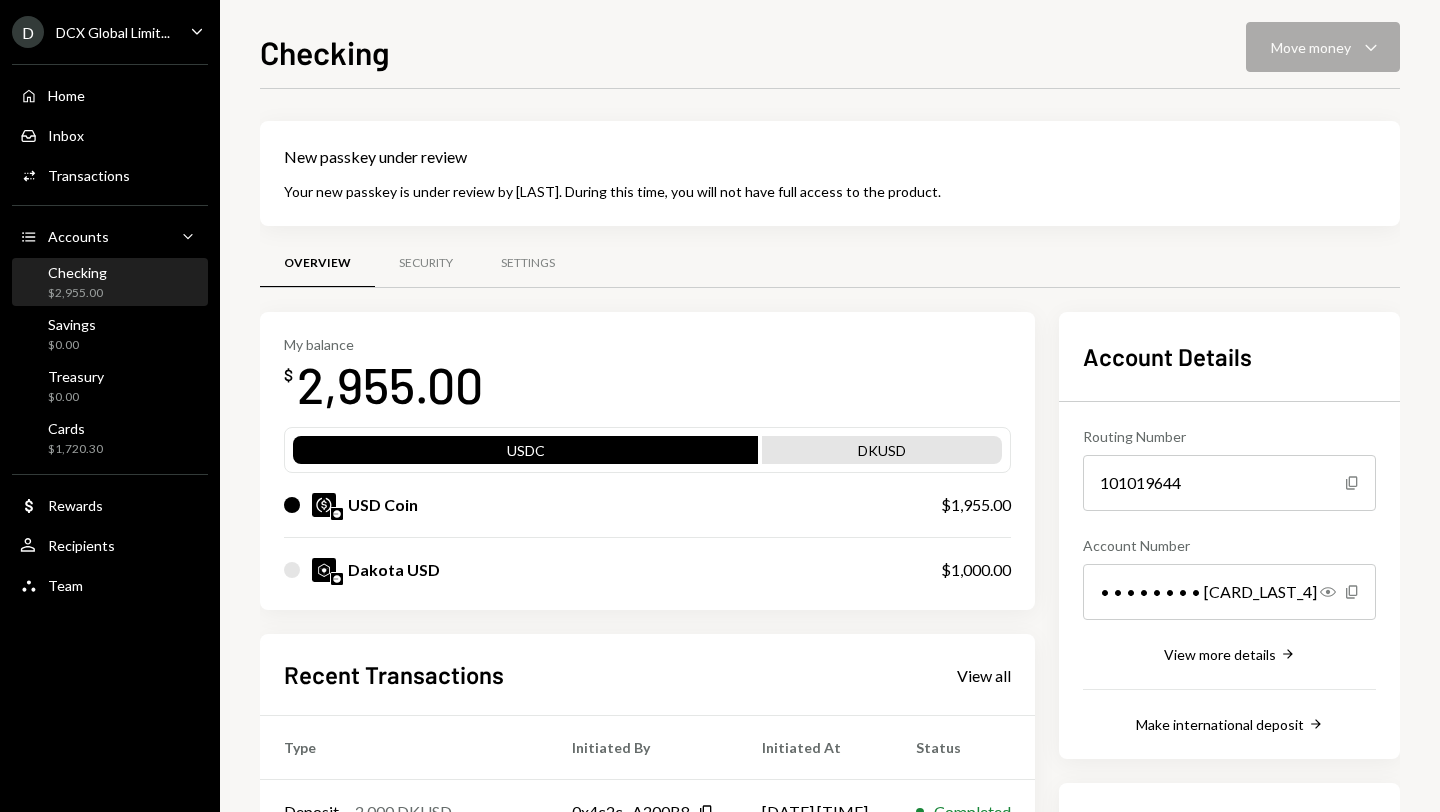click on "Caret Down" at bounding box center [197, 31] 